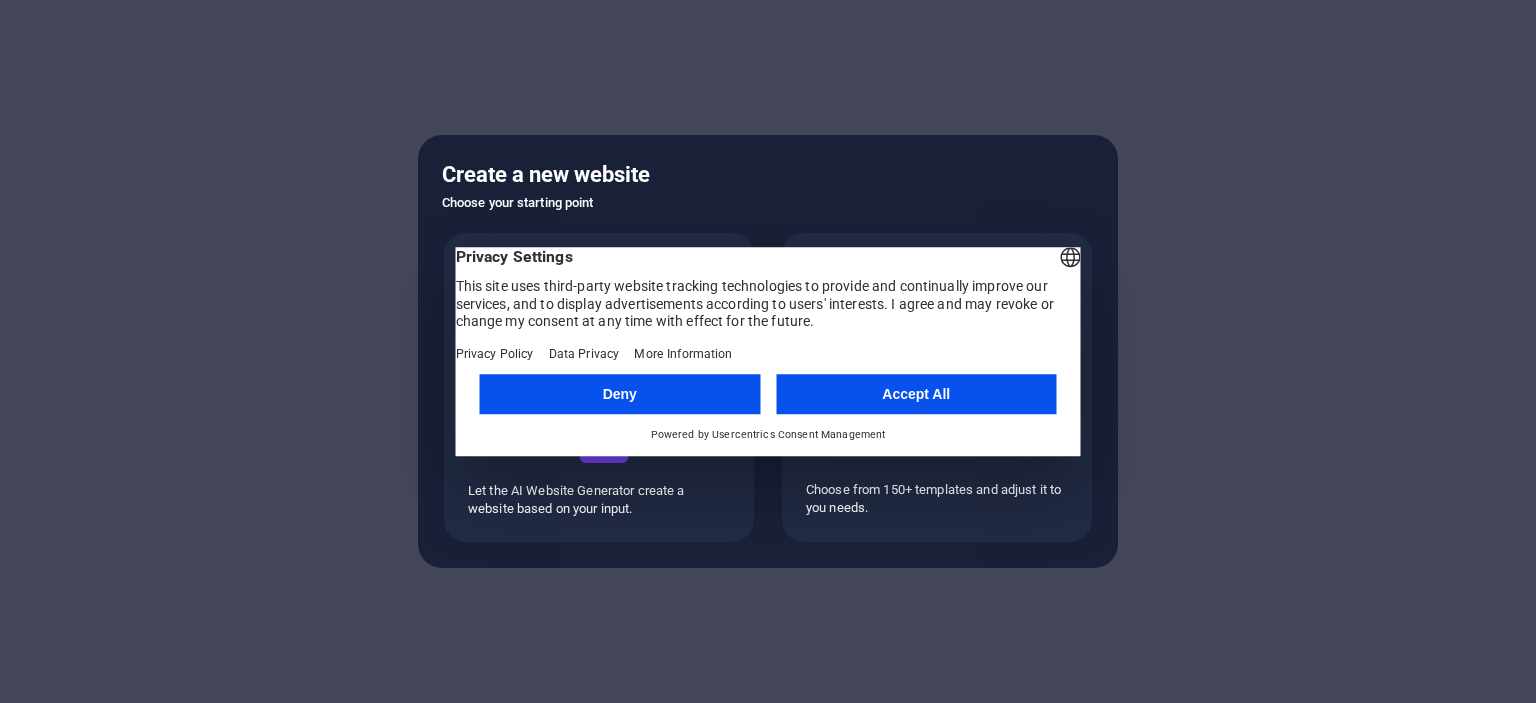 scroll, scrollTop: 0, scrollLeft: 0, axis: both 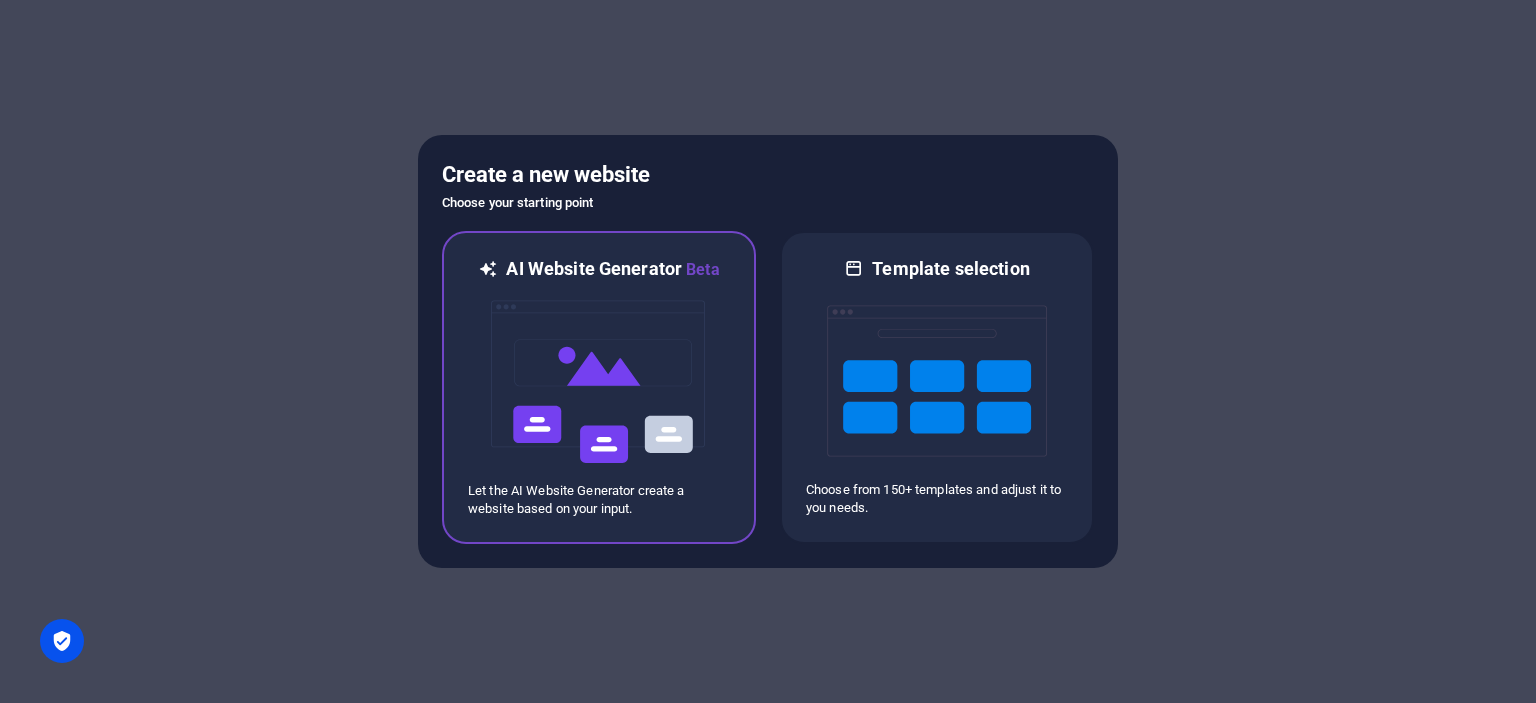 click at bounding box center (599, 382) 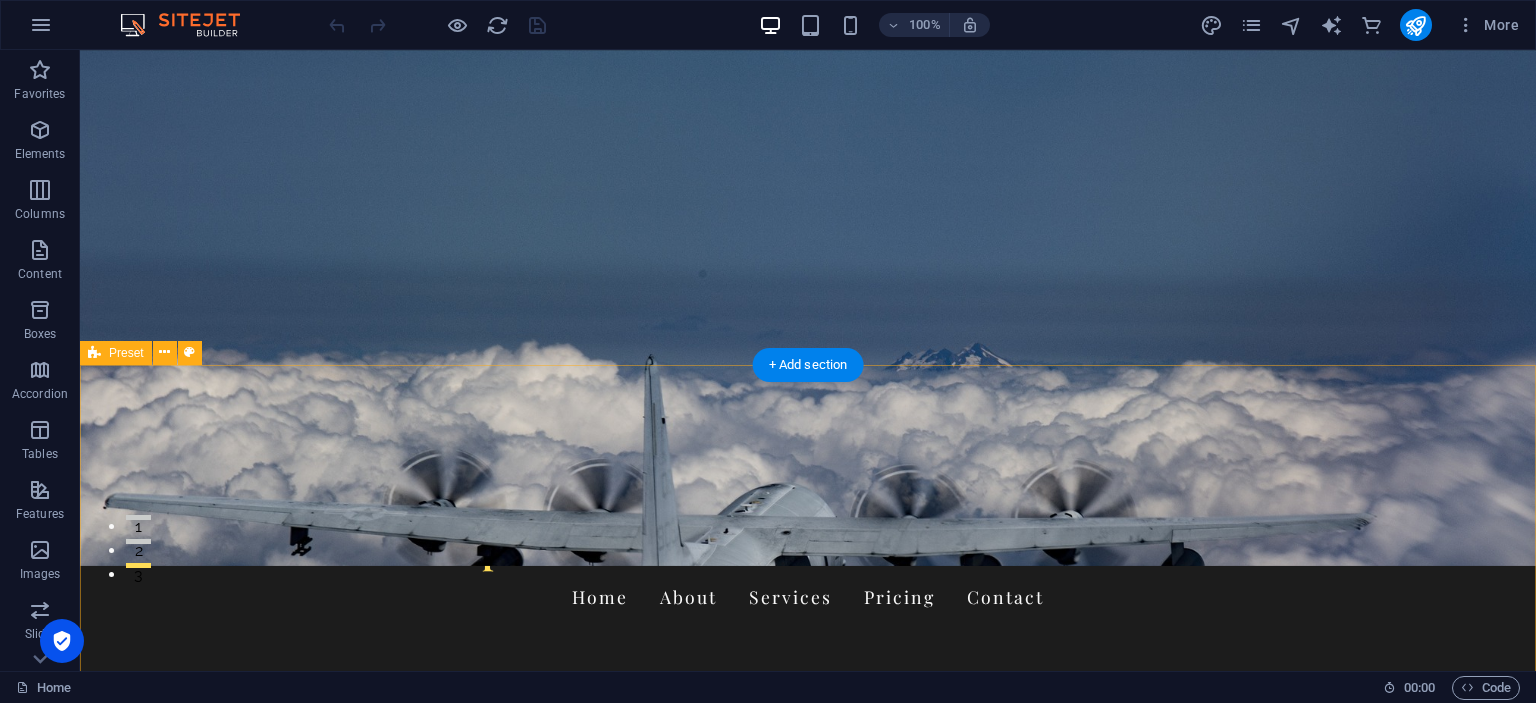 scroll, scrollTop: 0, scrollLeft: 0, axis: both 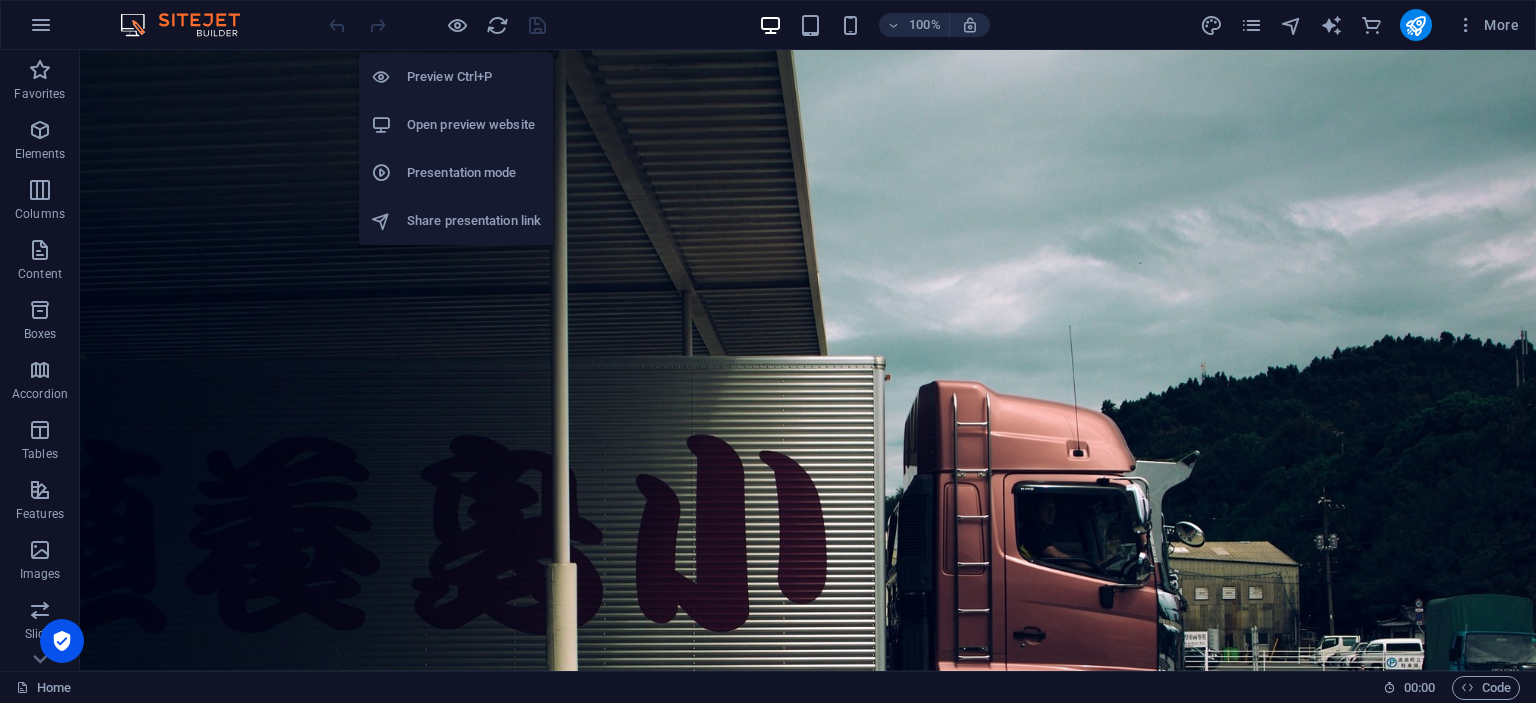 click on "Preview Ctrl+P" at bounding box center [456, 77] 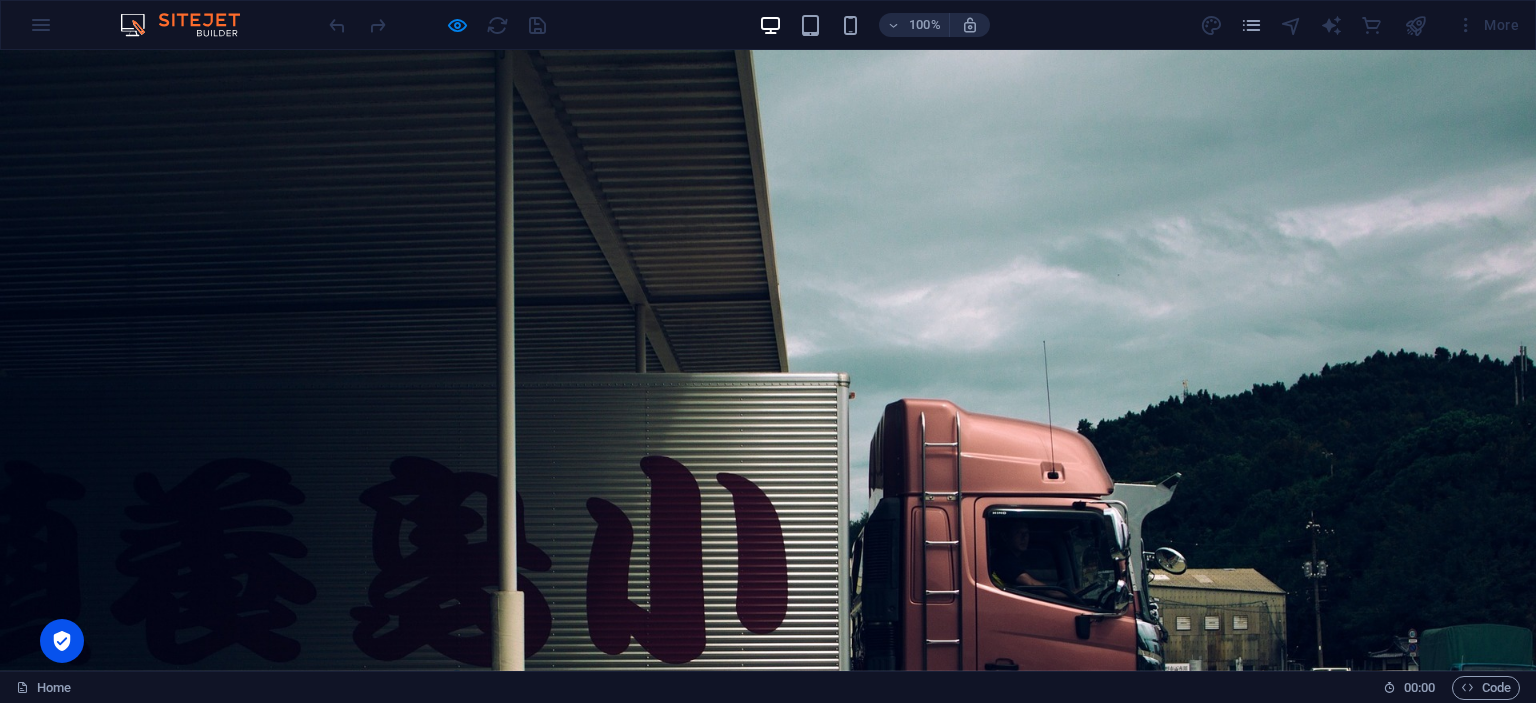 click on "Welcome to SP Transport!" at bounding box center (768, 842) 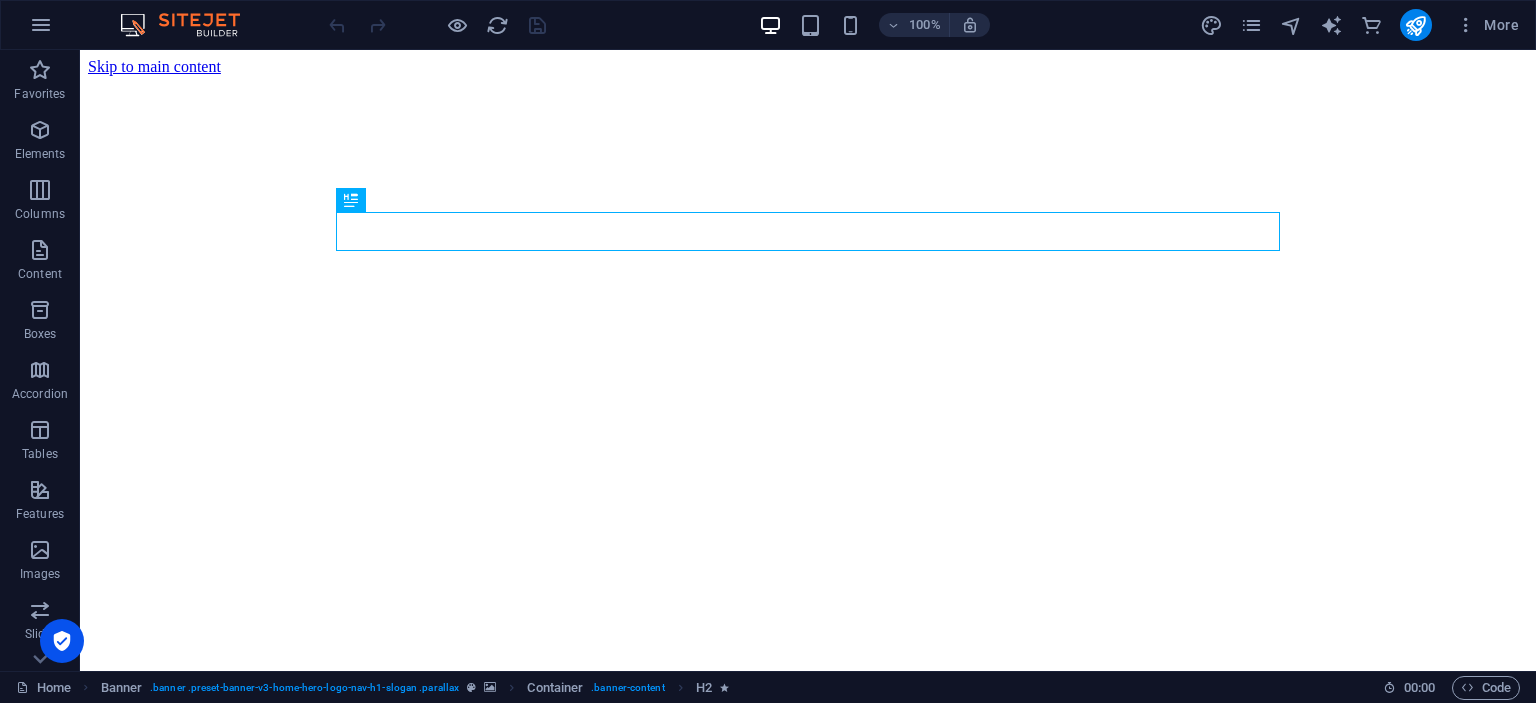 scroll, scrollTop: 0, scrollLeft: 0, axis: both 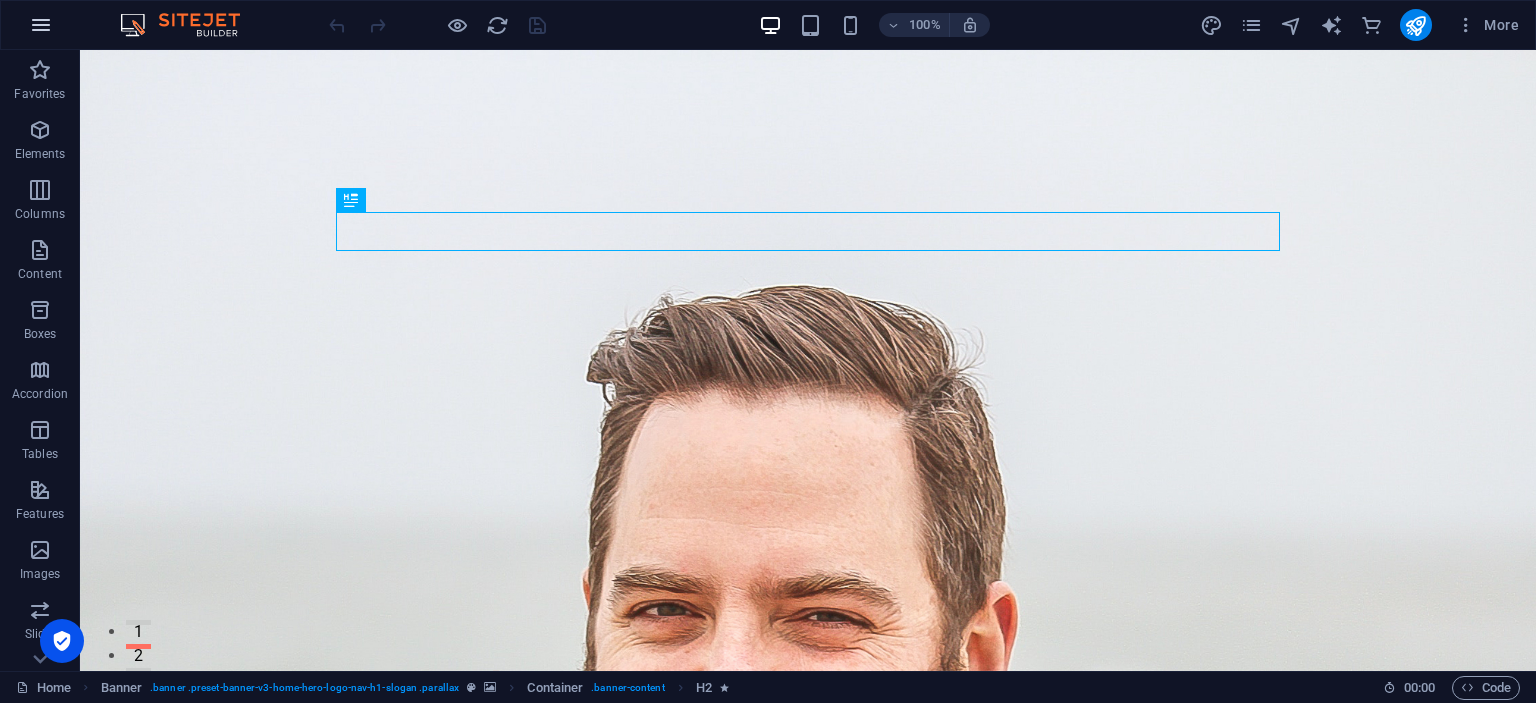 click at bounding box center (41, 25) 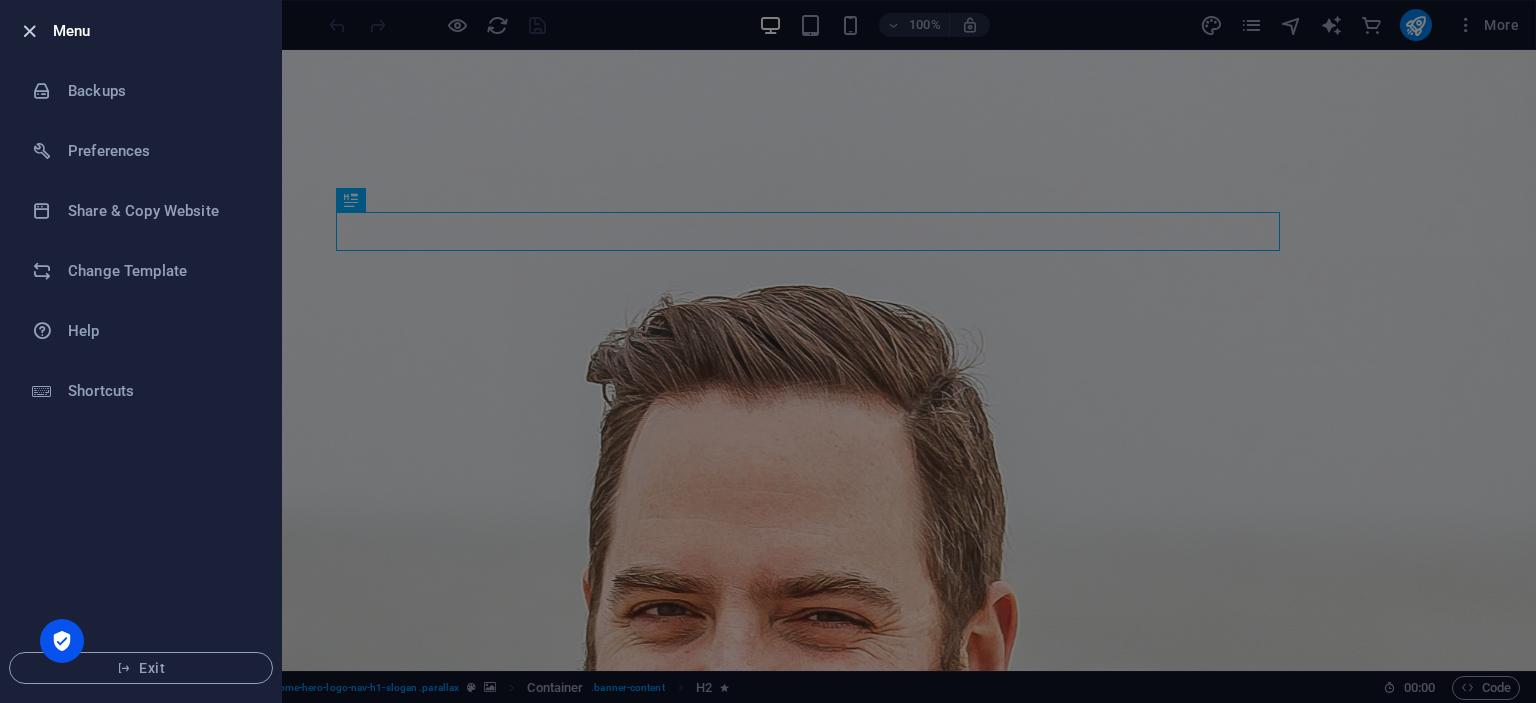 click at bounding box center (29, 31) 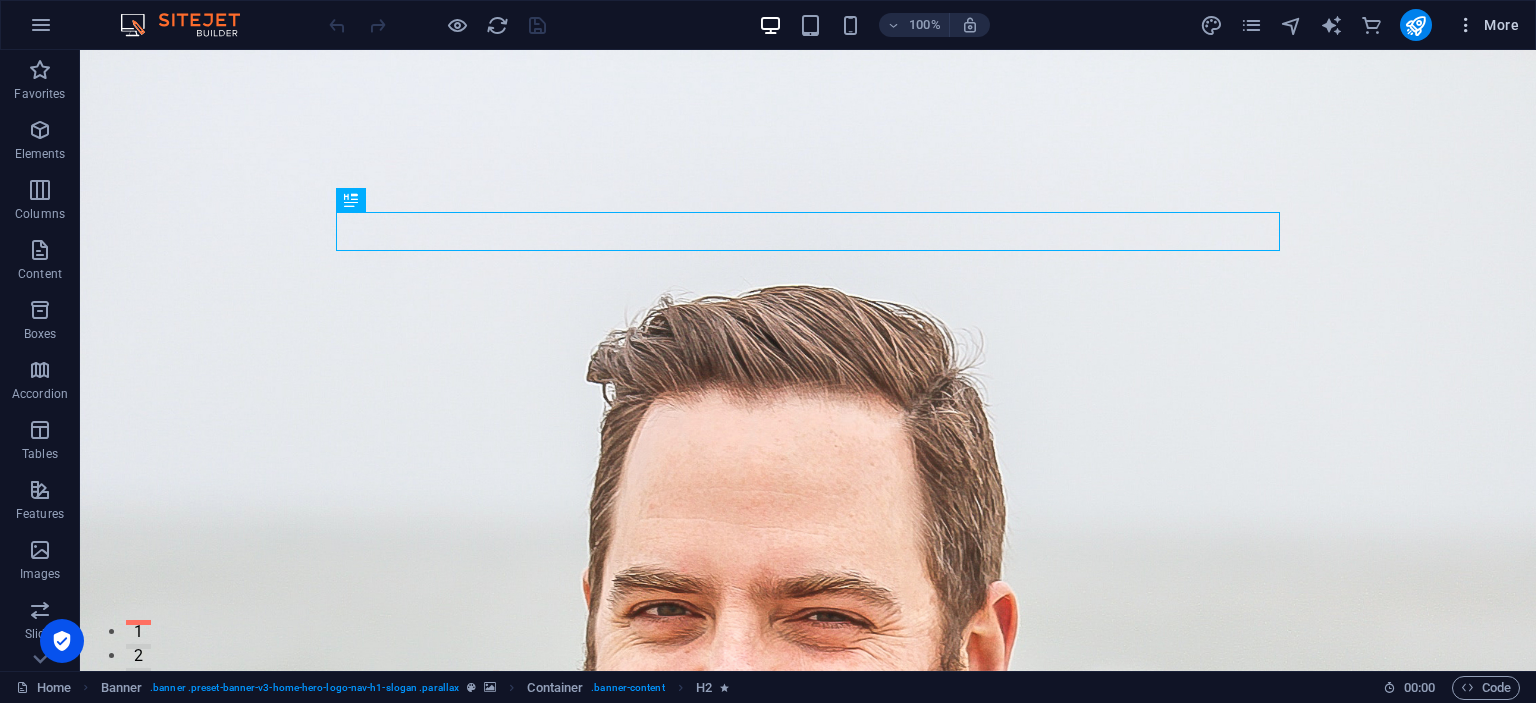 click on "More" at bounding box center [1487, 25] 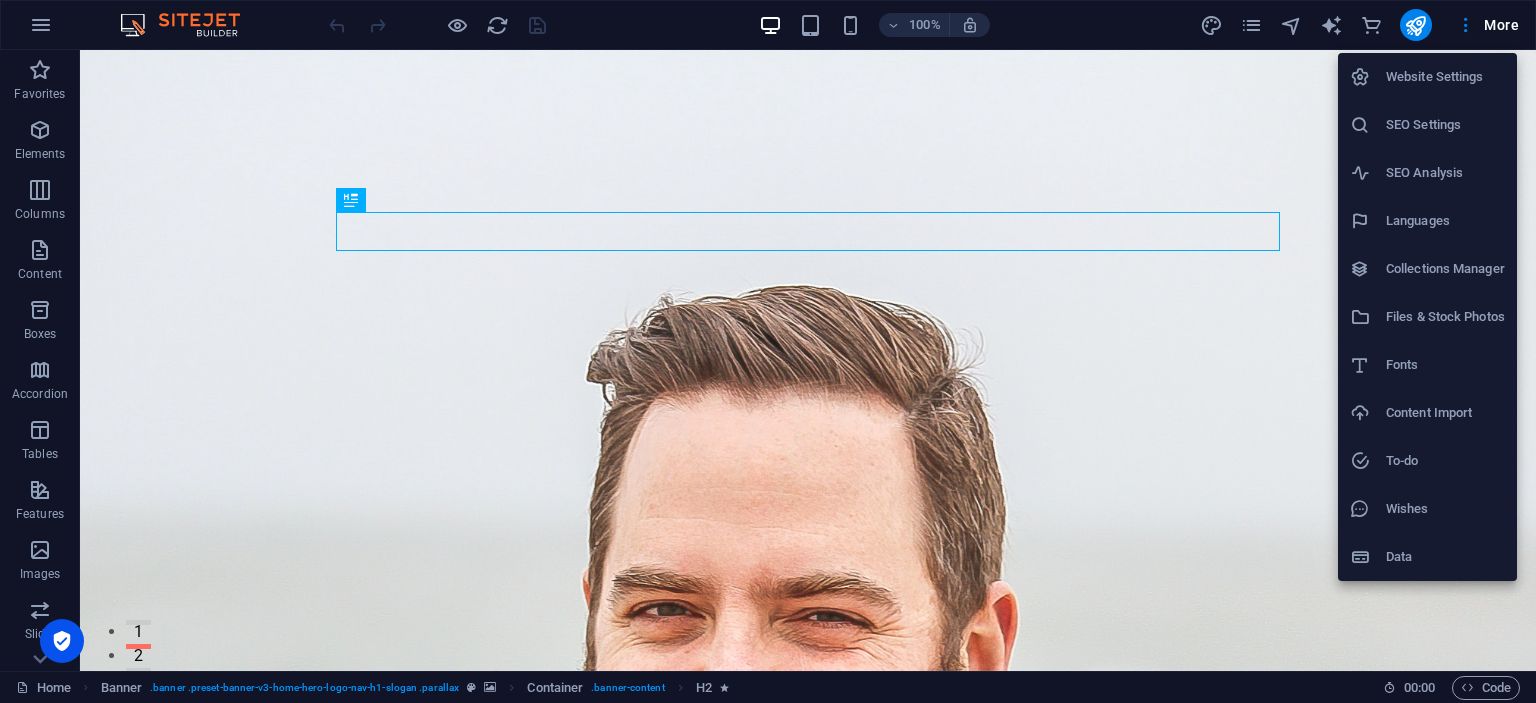 click at bounding box center (768, 351) 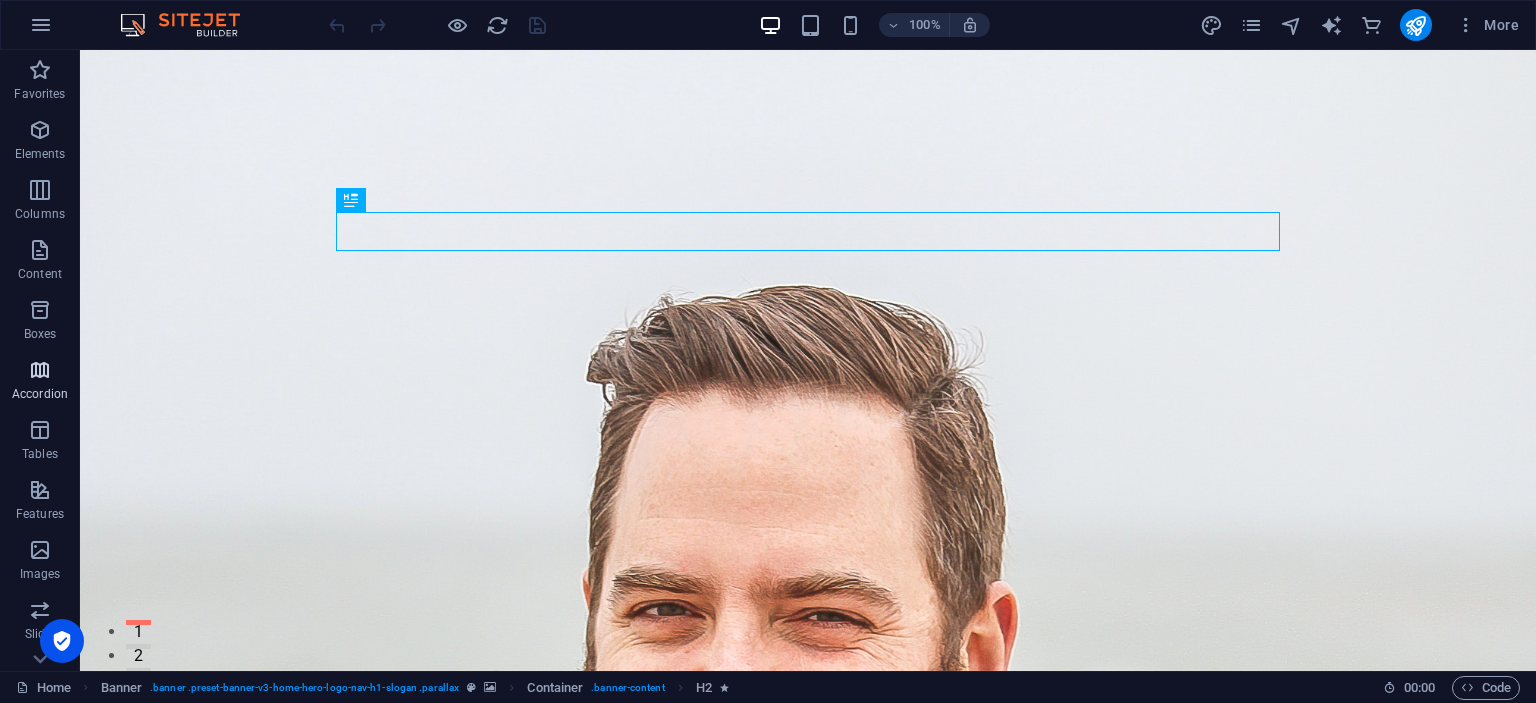 click on "Accordion" at bounding box center (40, 382) 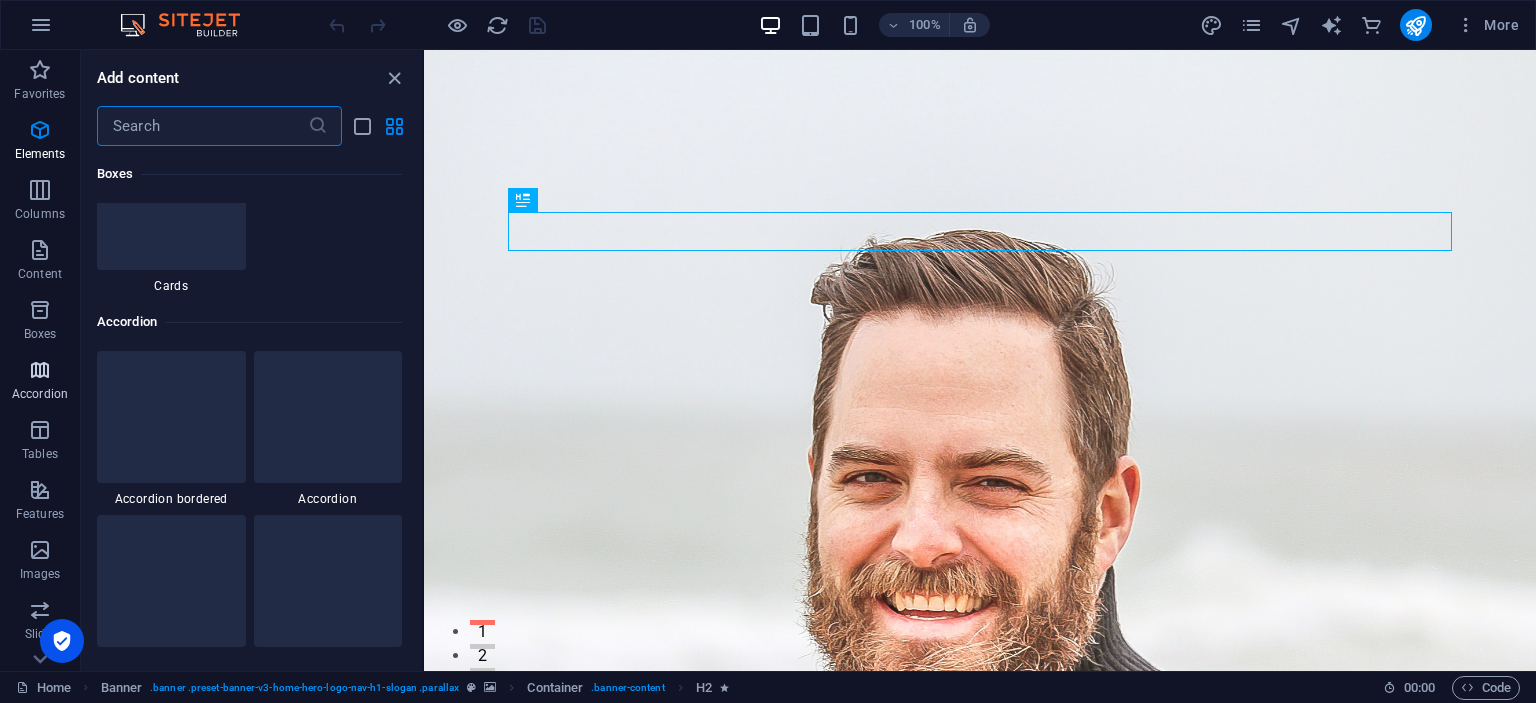 scroll, scrollTop: 6221, scrollLeft: 0, axis: vertical 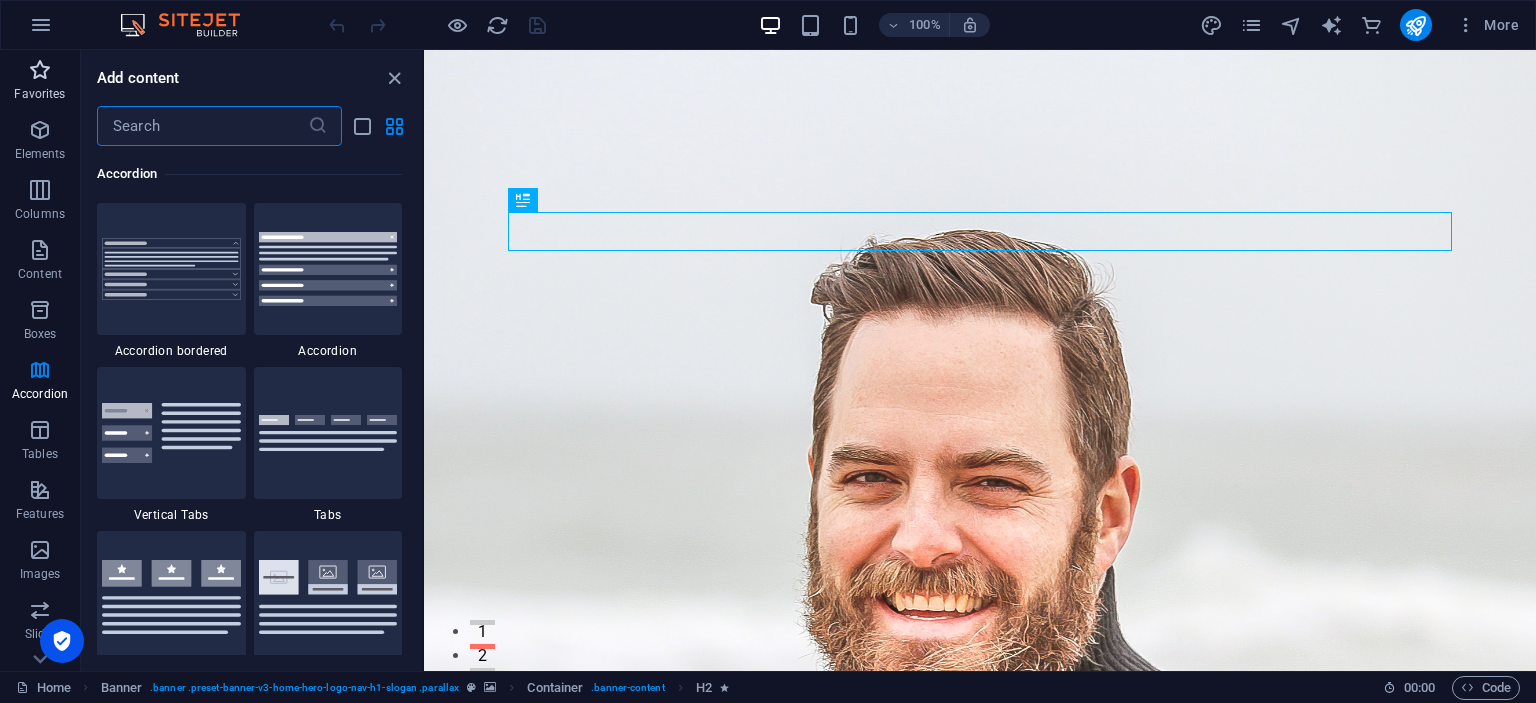 click on "Favorites" at bounding box center (39, 94) 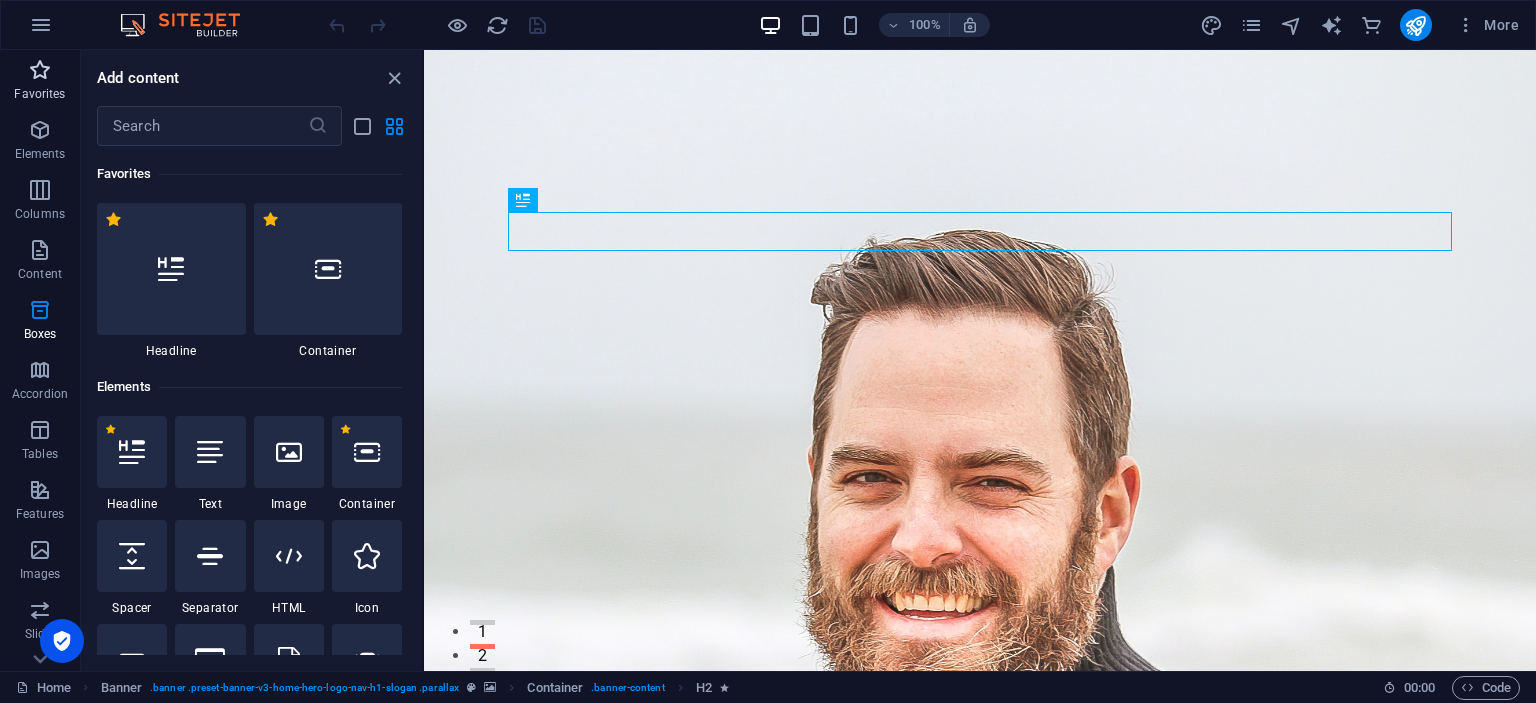 scroll, scrollTop: 0, scrollLeft: 0, axis: both 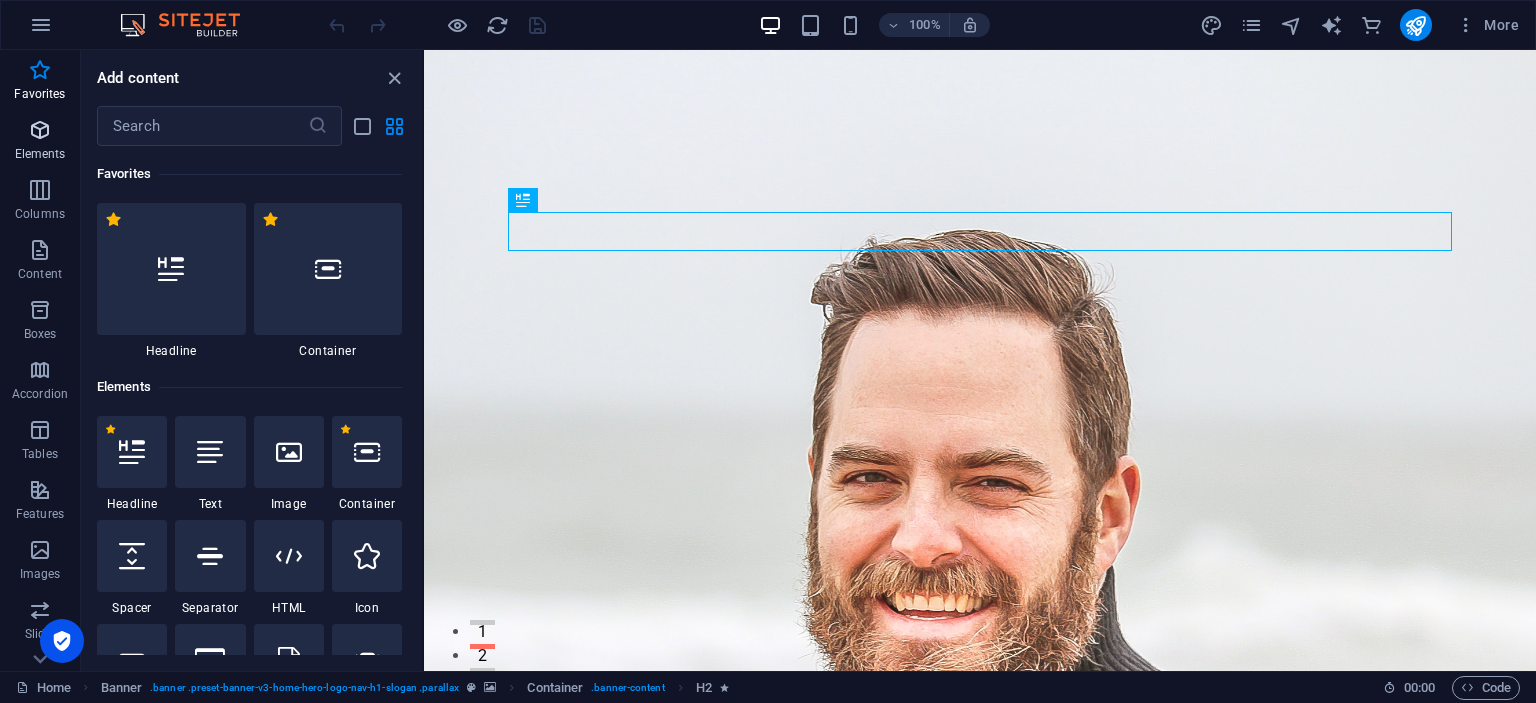 click at bounding box center [40, 130] 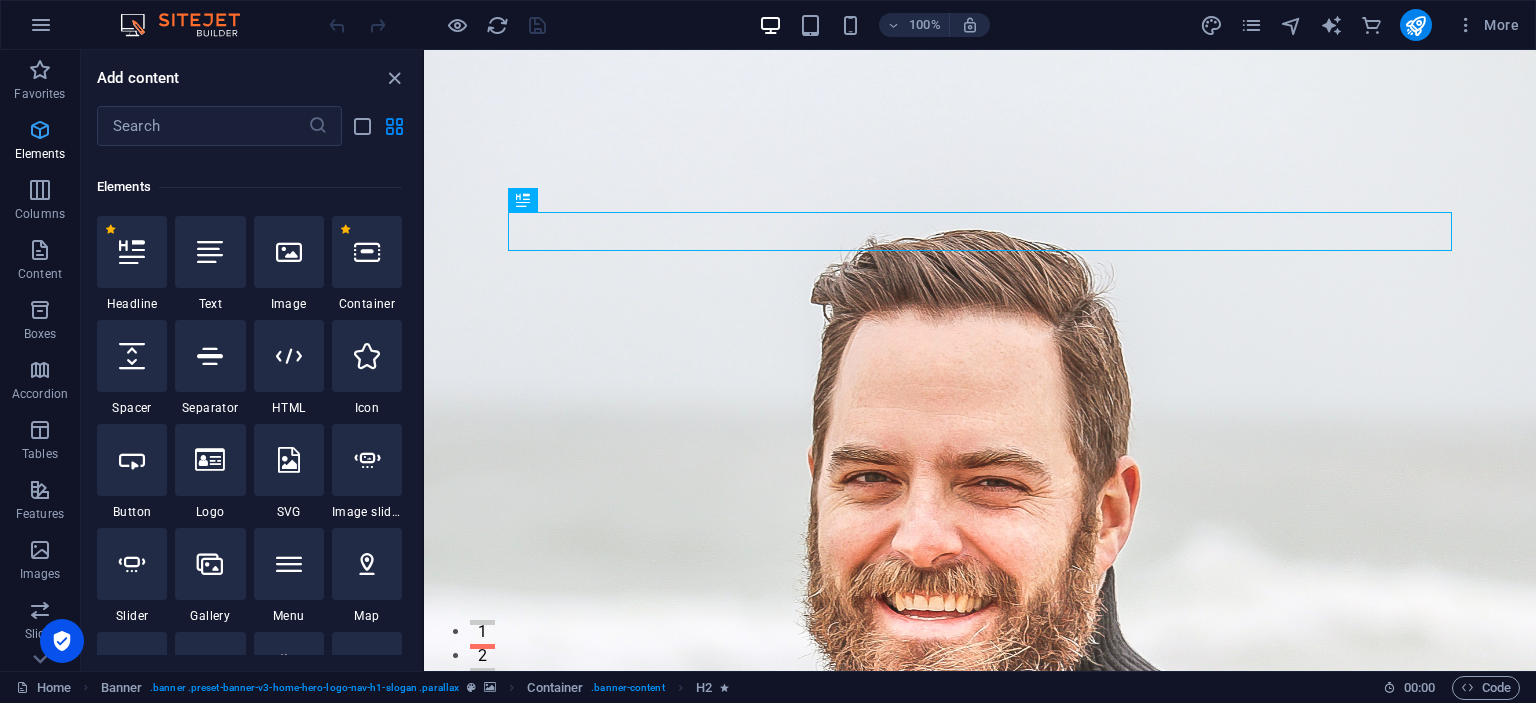 scroll, scrollTop: 213, scrollLeft: 0, axis: vertical 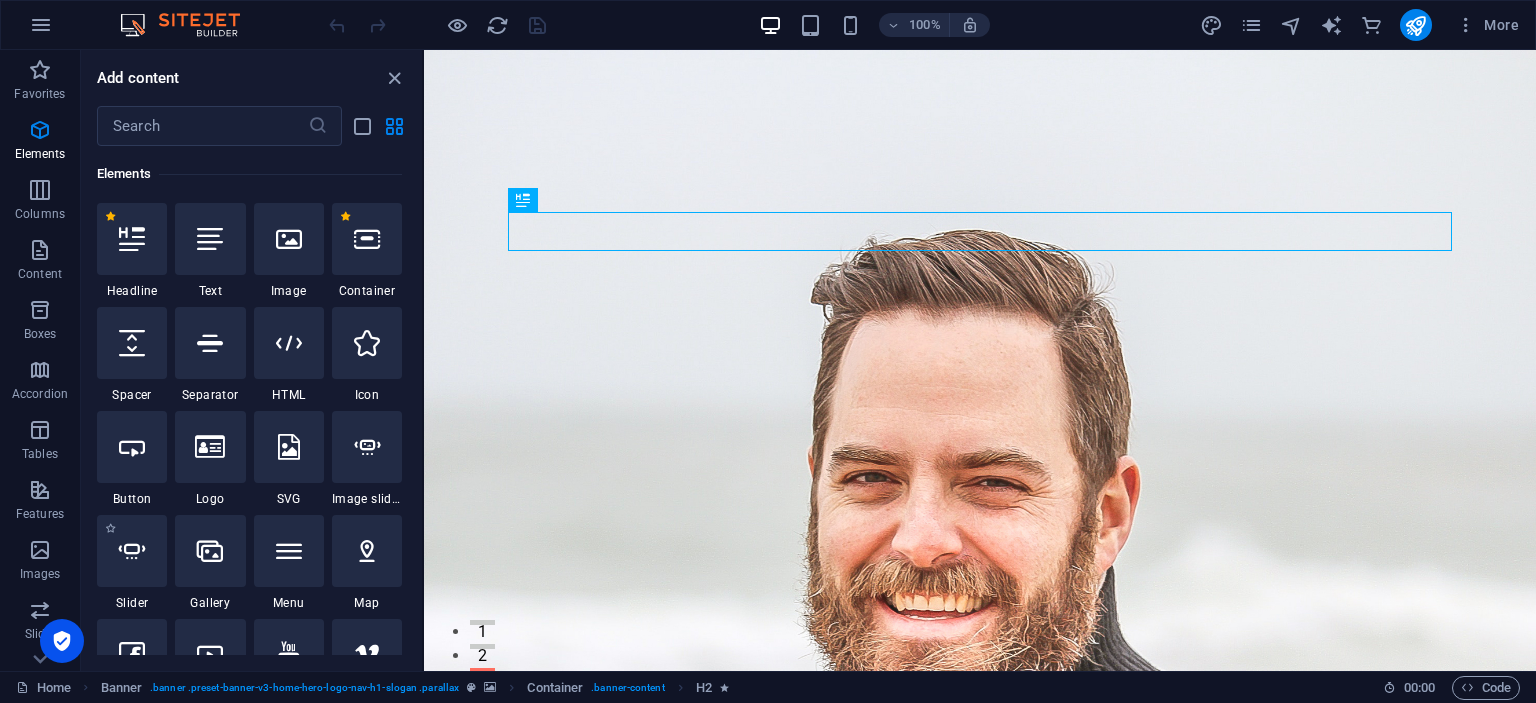 click on "1 Star Slider" at bounding box center (132, 563) 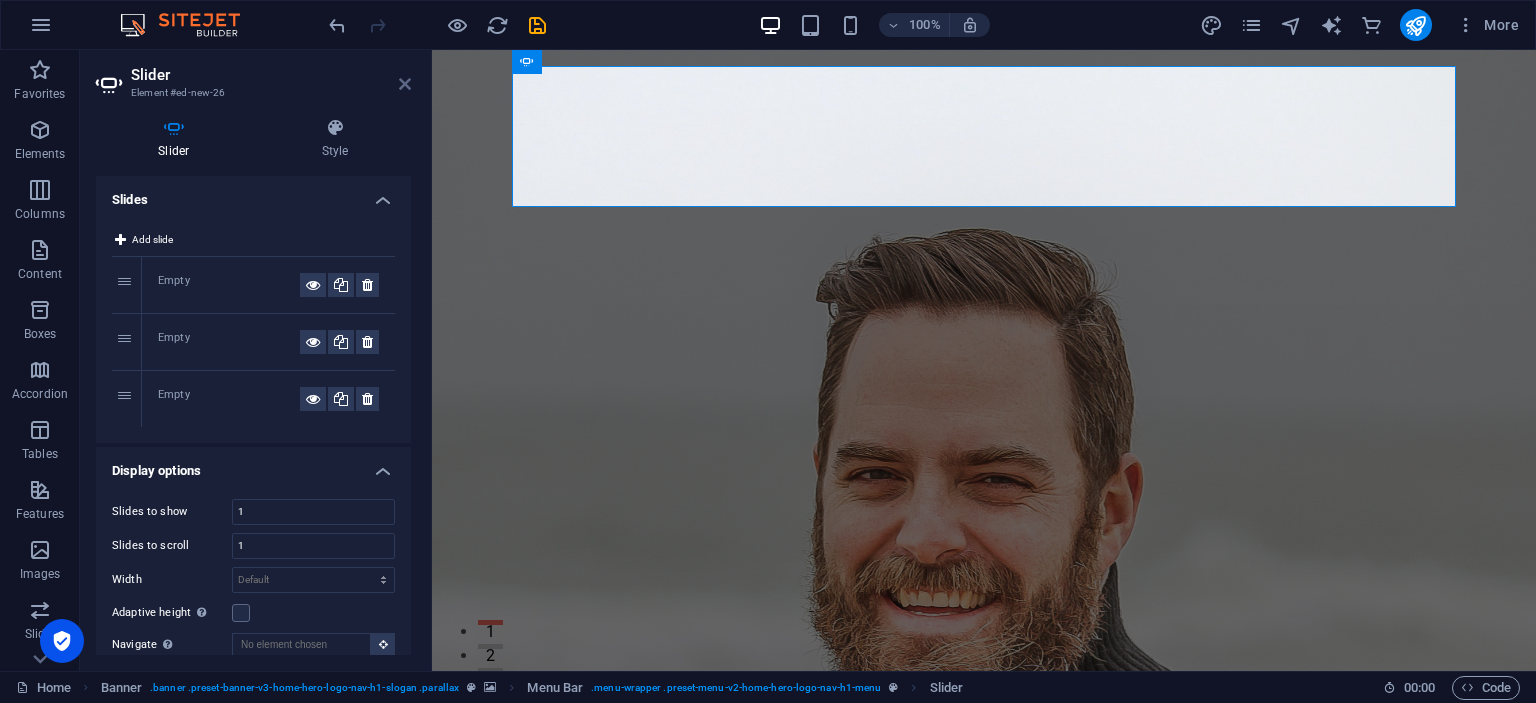 click at bounding box center (405, 84) 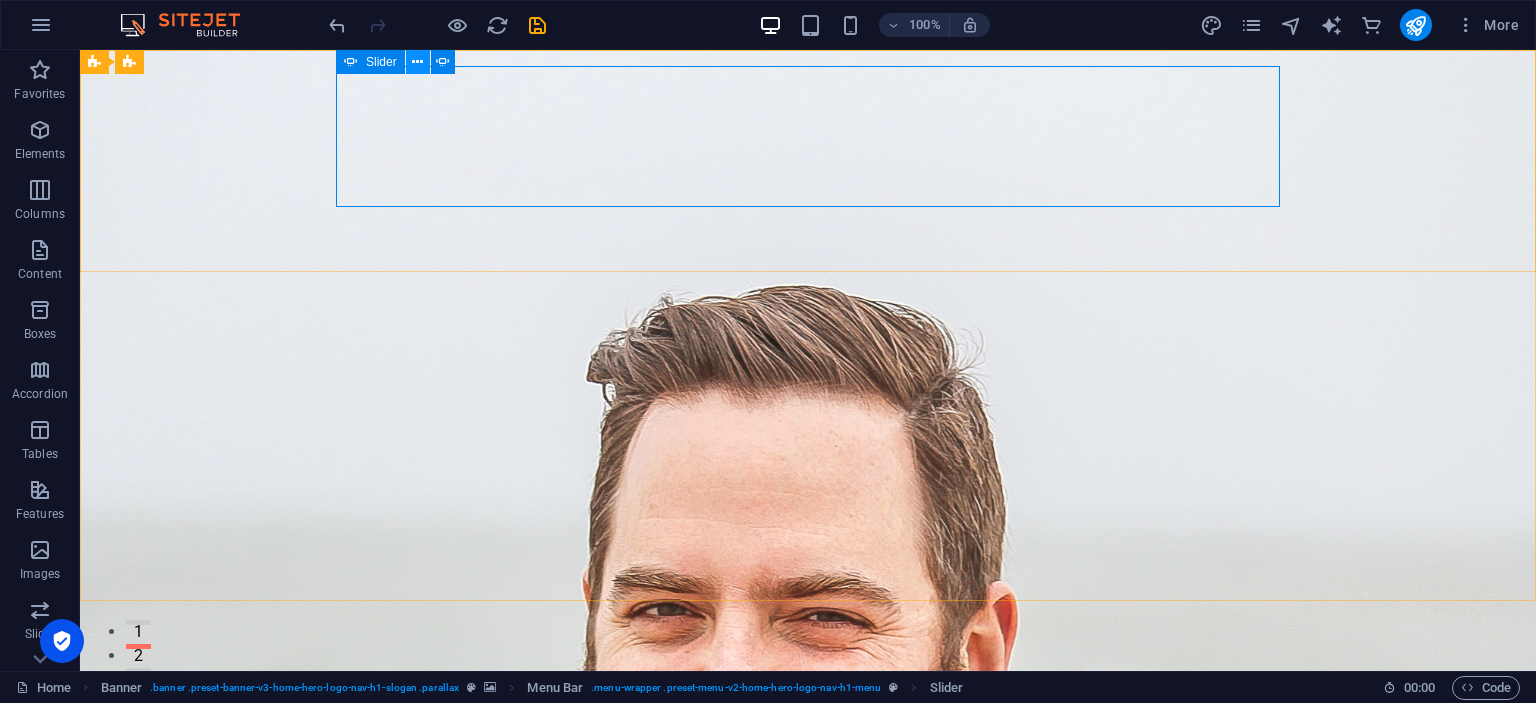 click at bounding box center [417, 62] 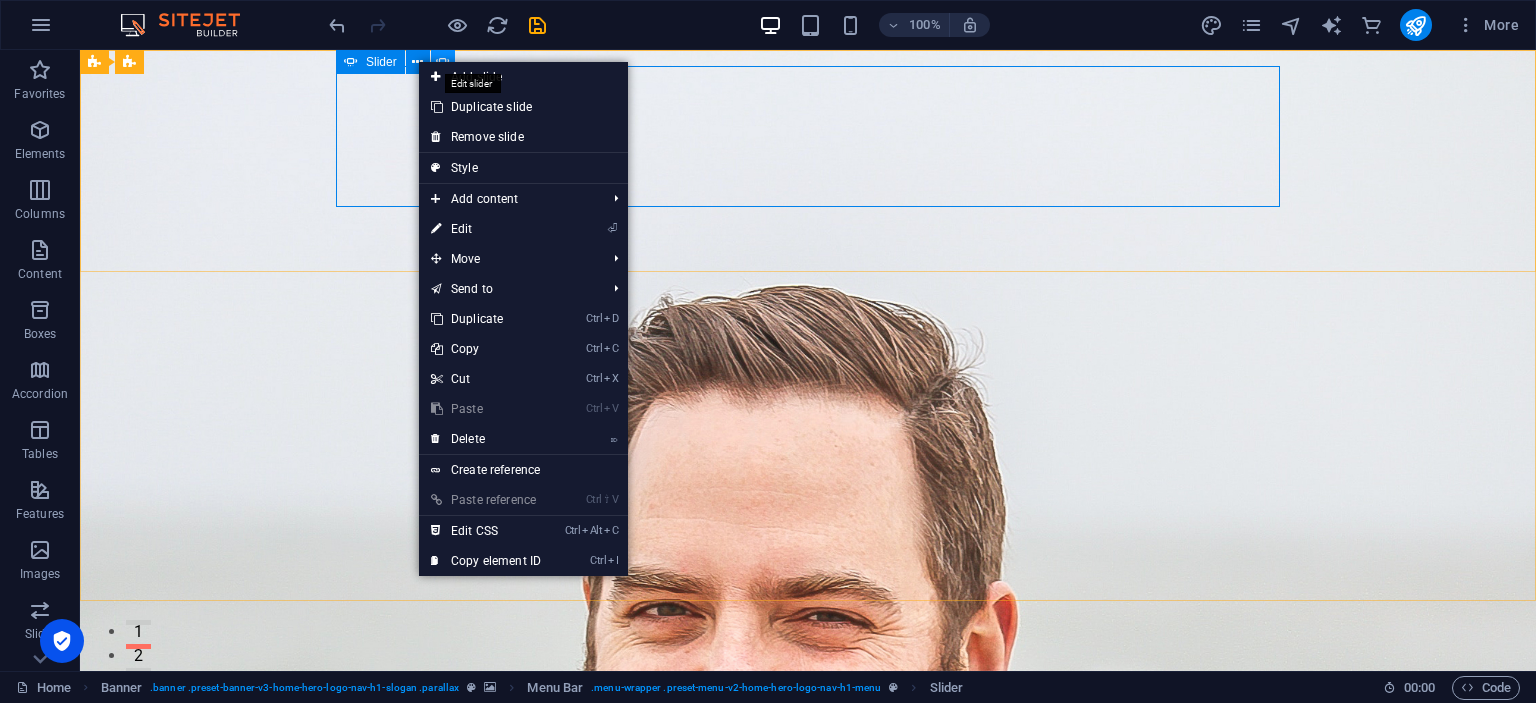 click at bounding box center (443, 62) 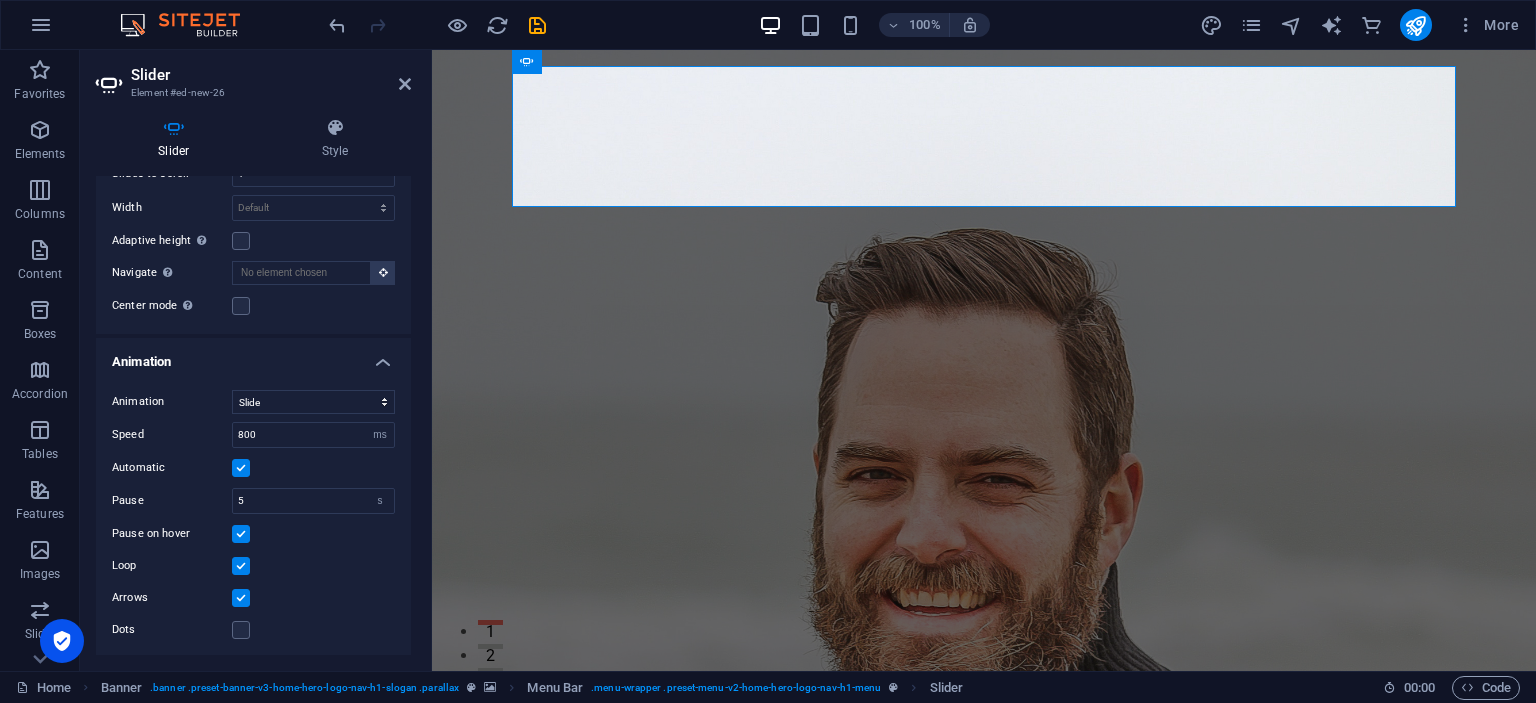 scroll, scrollTop: 0, scrollLeft: 0, axis: both 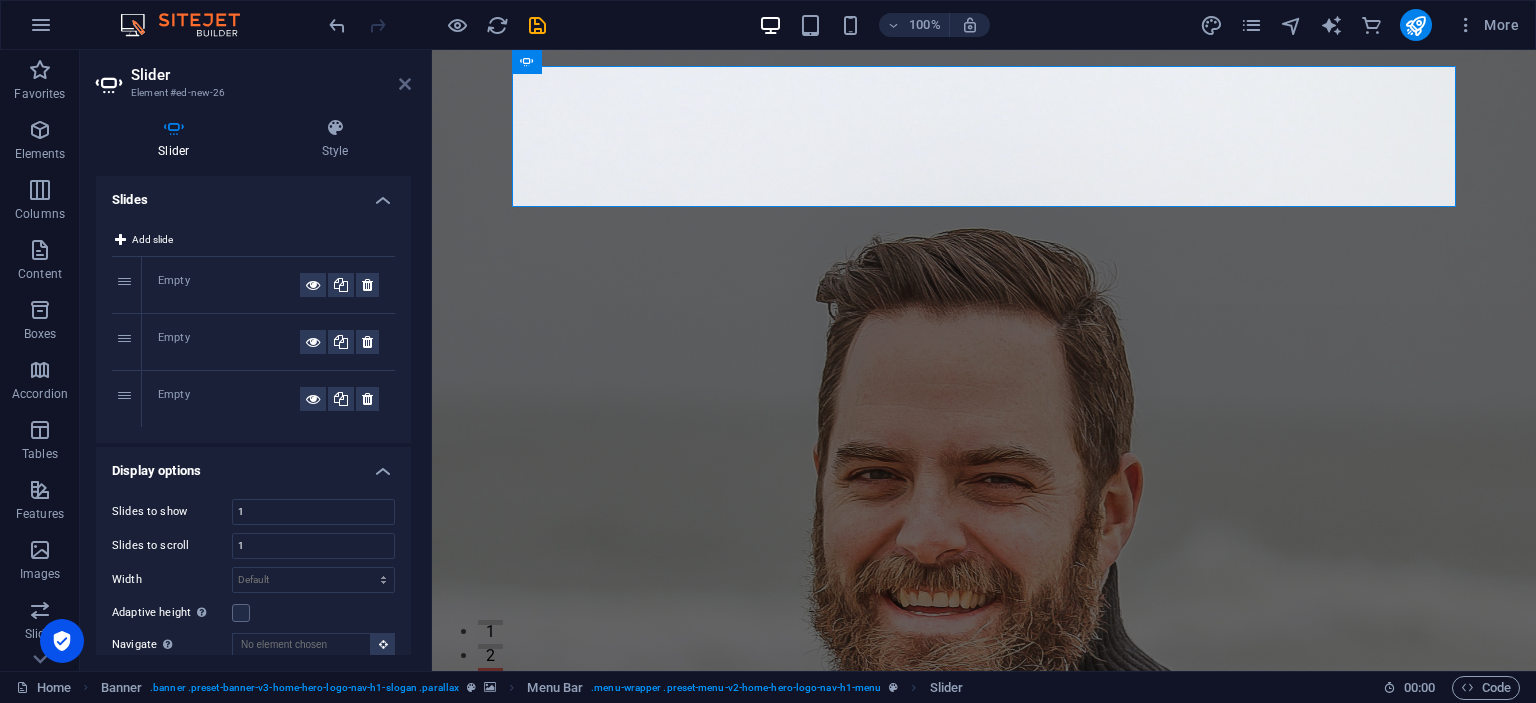 click at bounding box center [405, 84] 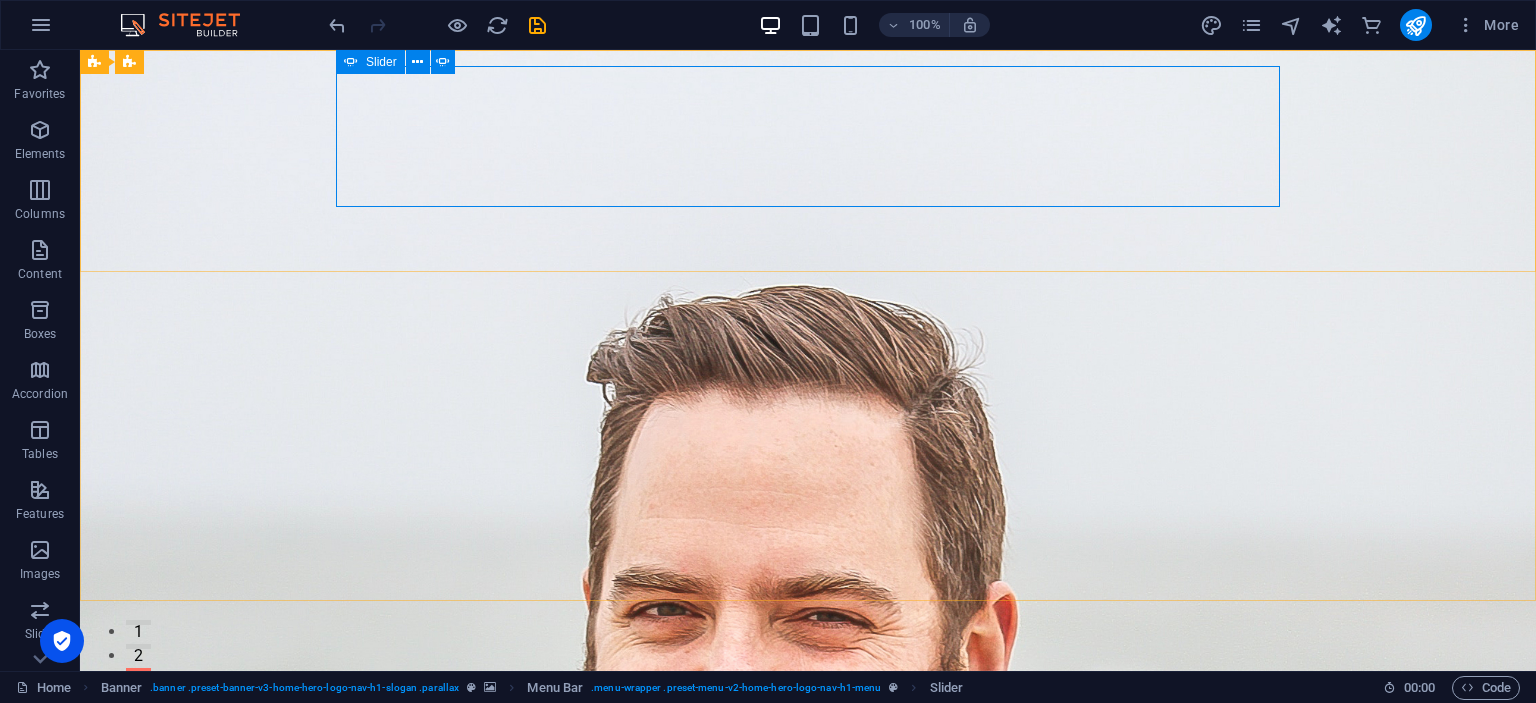 click at bounding box center (351, 62) 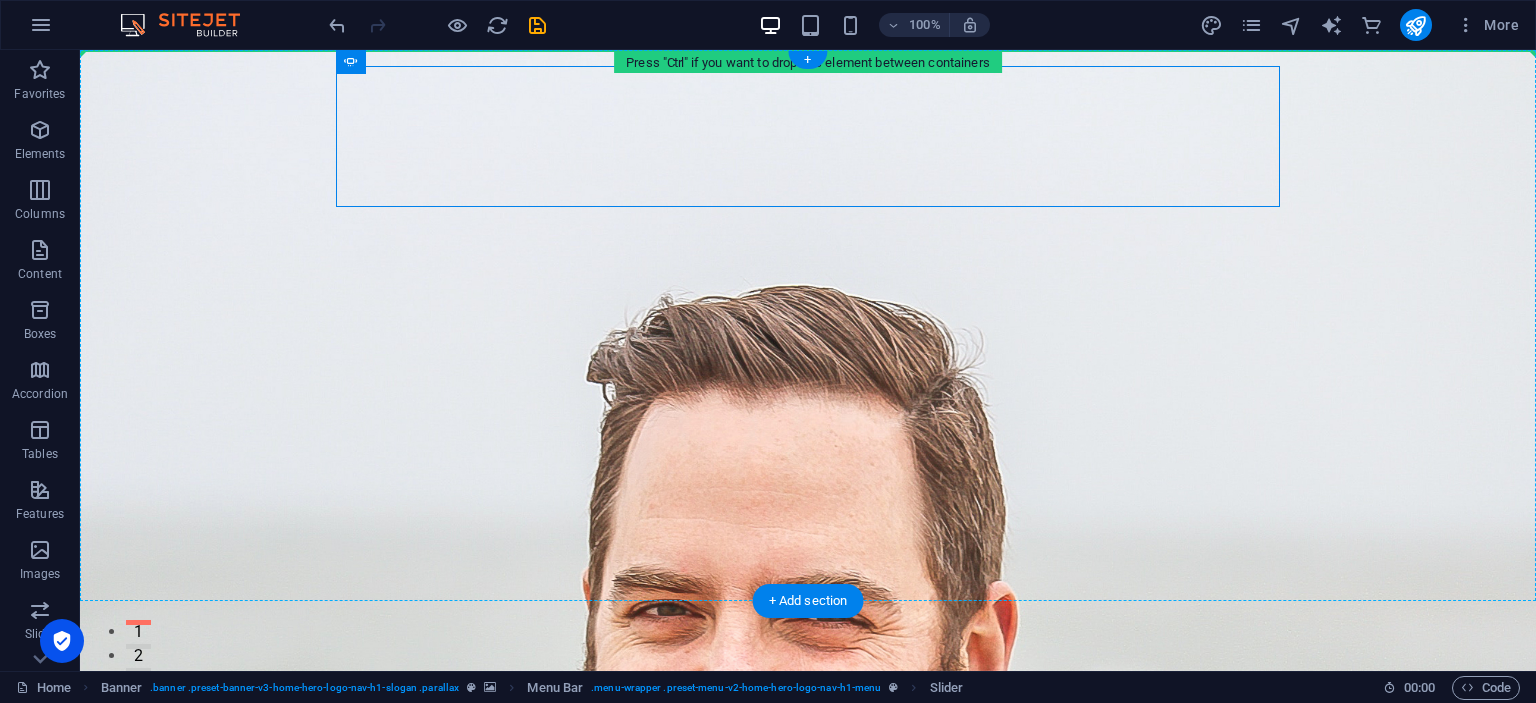 drag, startPoint x: 429, startPoint y: 109, endPoint x: 222, endPoint y: 102, distance: 207.11832 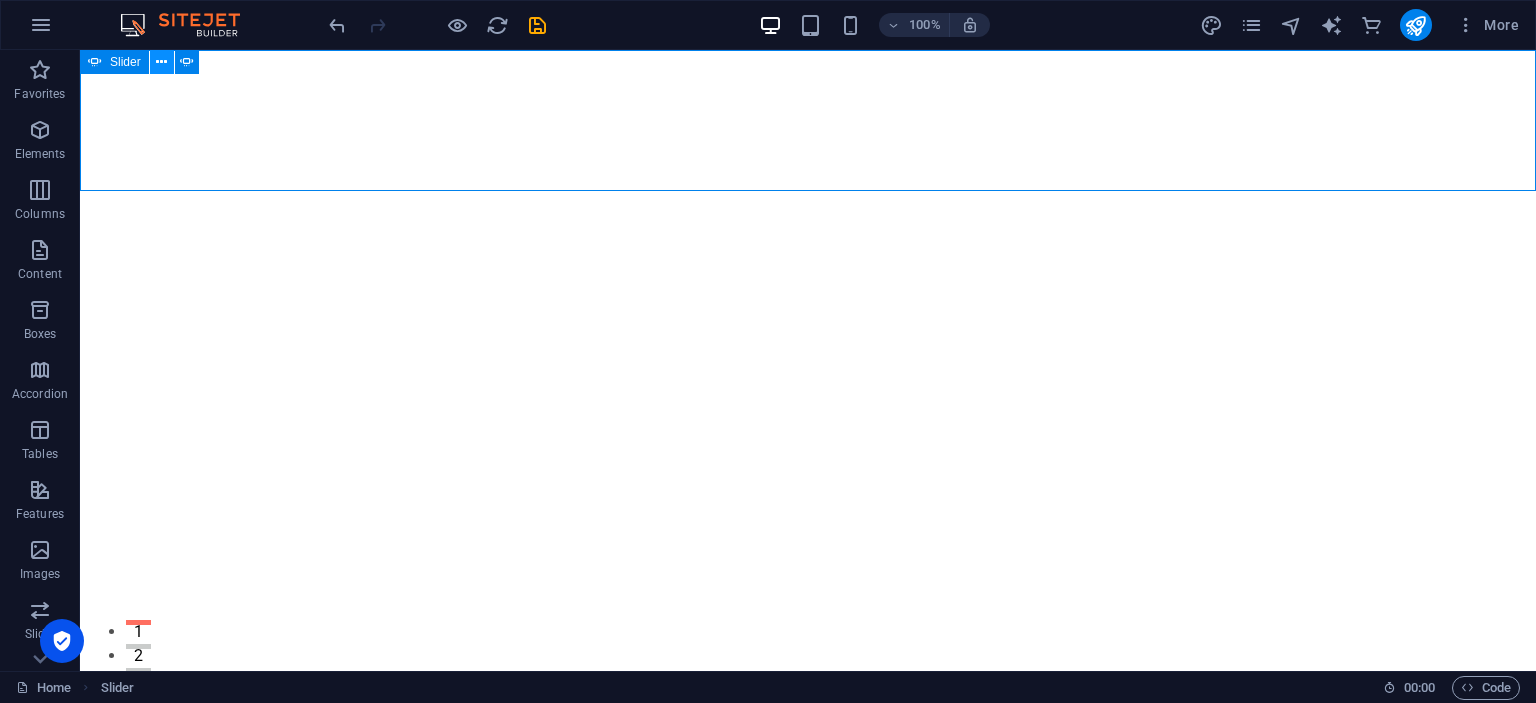 click at bounding box center [161, 62] 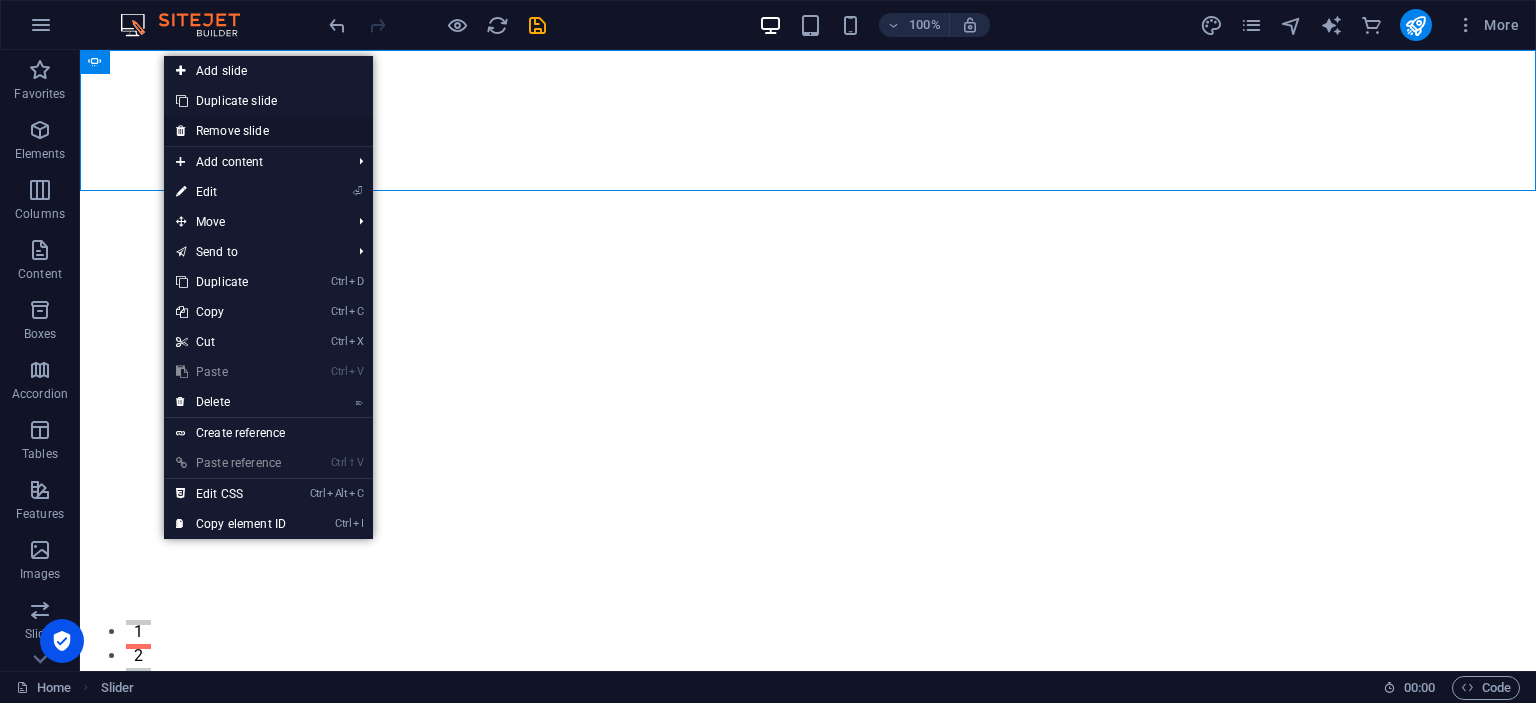 click on "Remove slide" at bounding box center (268, 131) 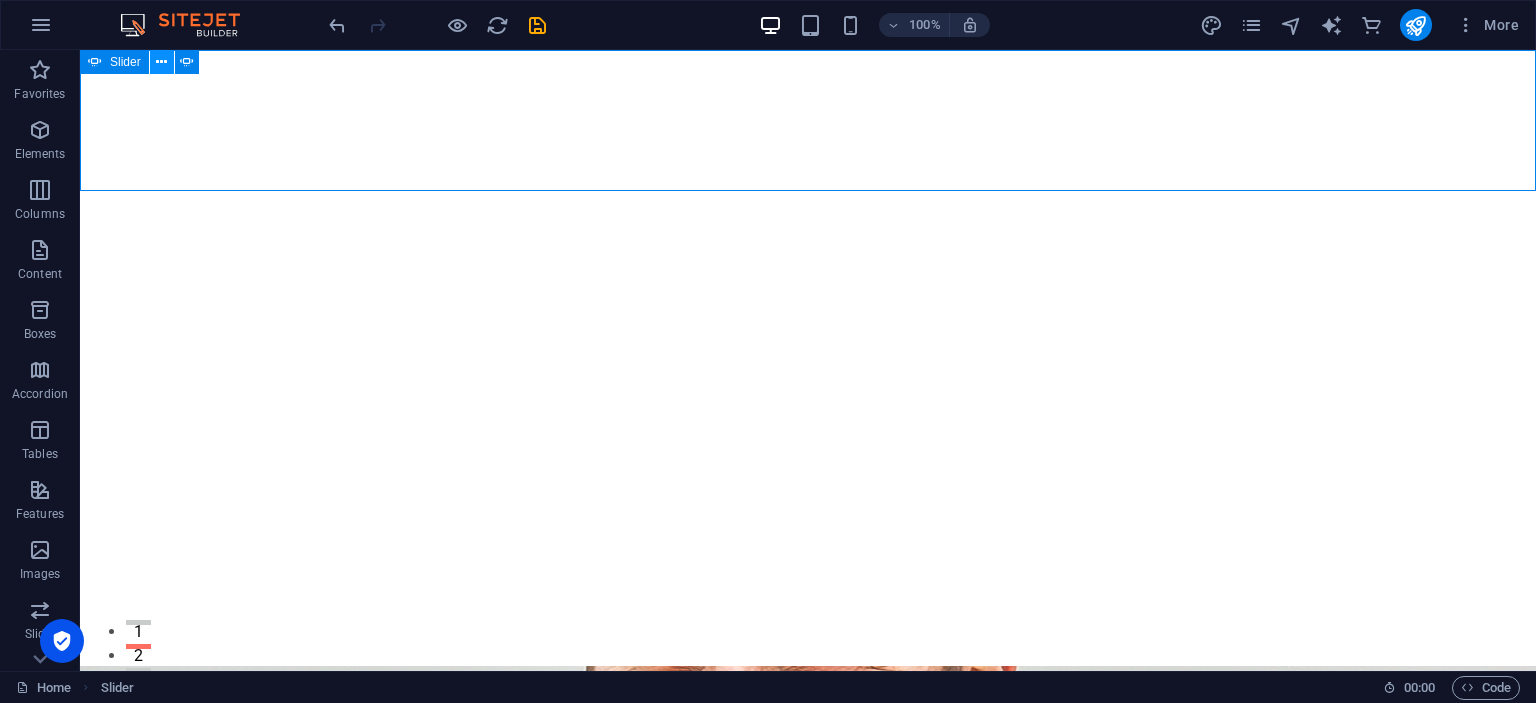 click at bounding box center [162, 62] 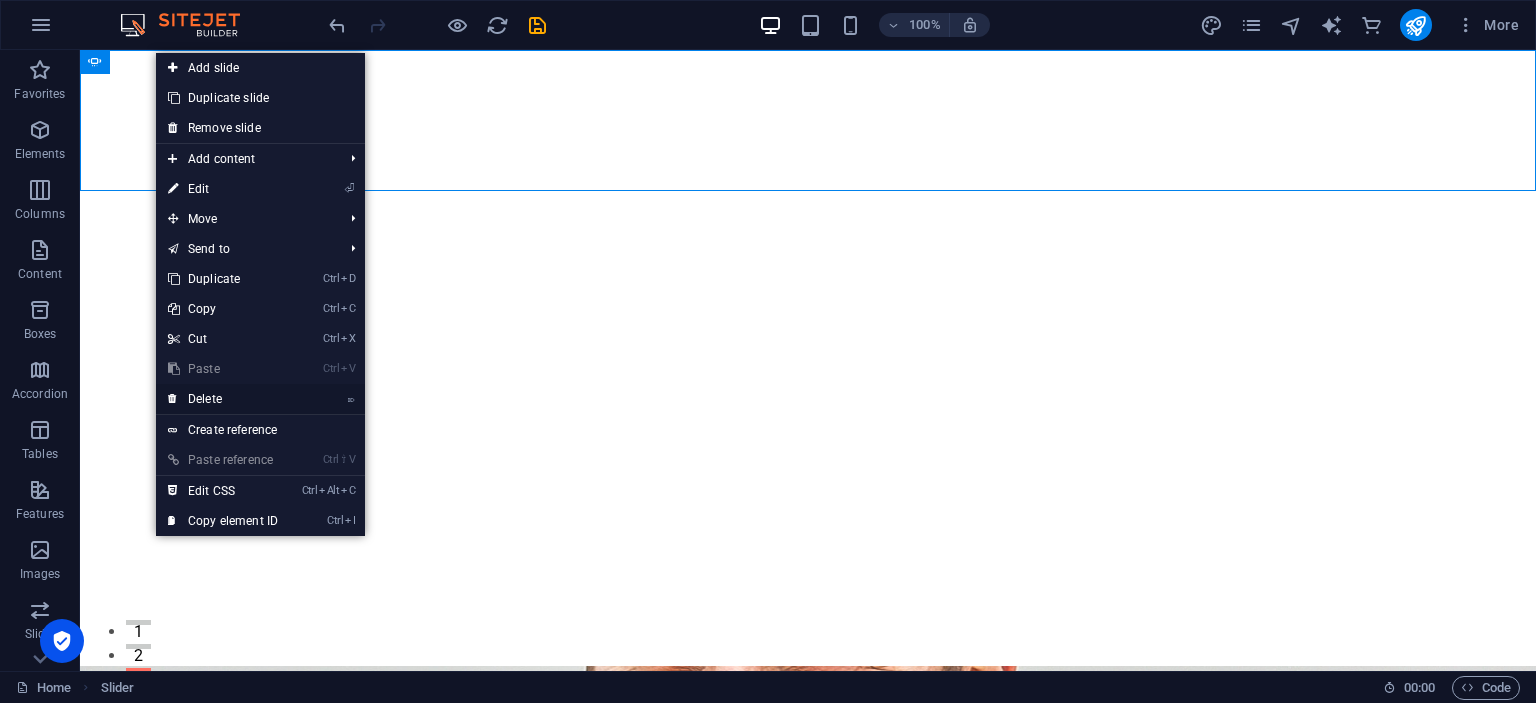 click on "⌦  Delete" at bounding box center (223, 399) 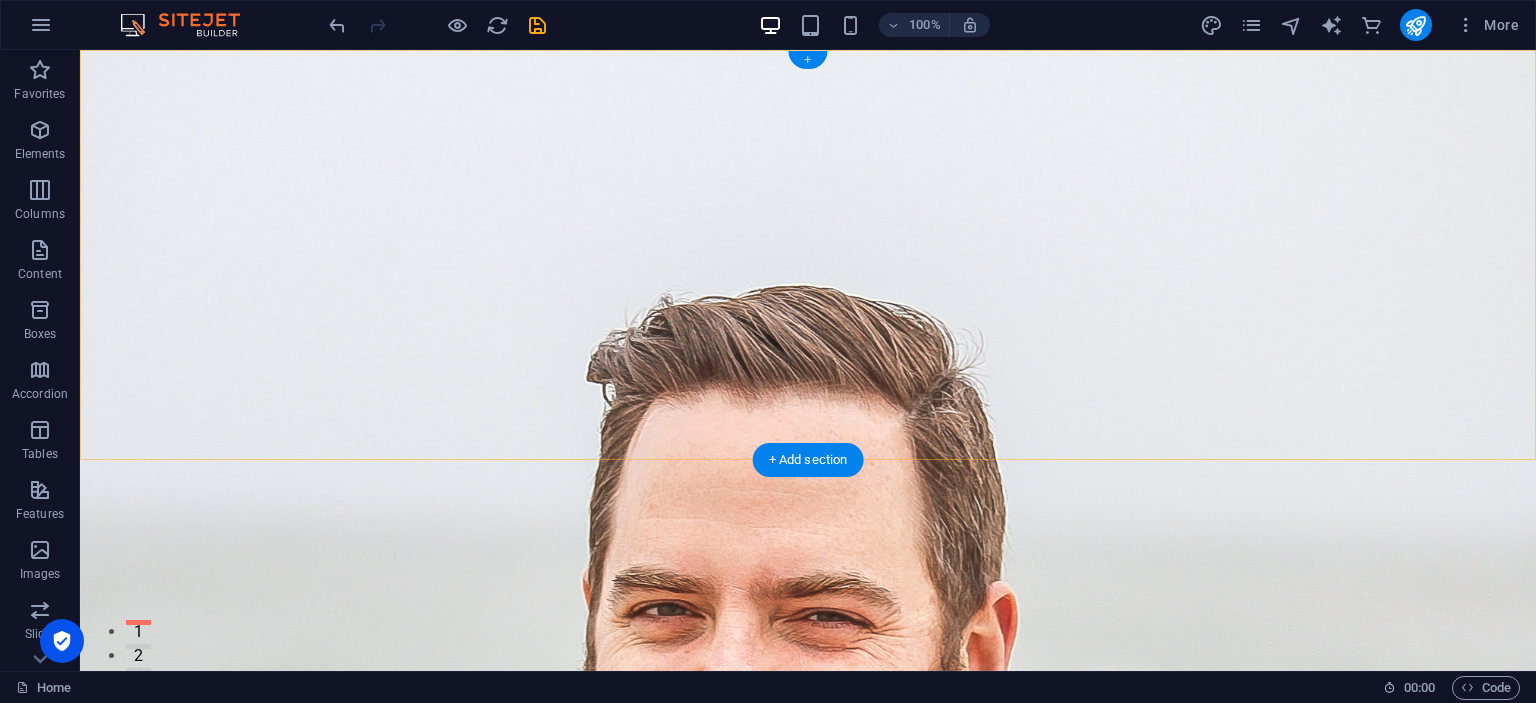 click on "+" at bounding box center [807, 60] 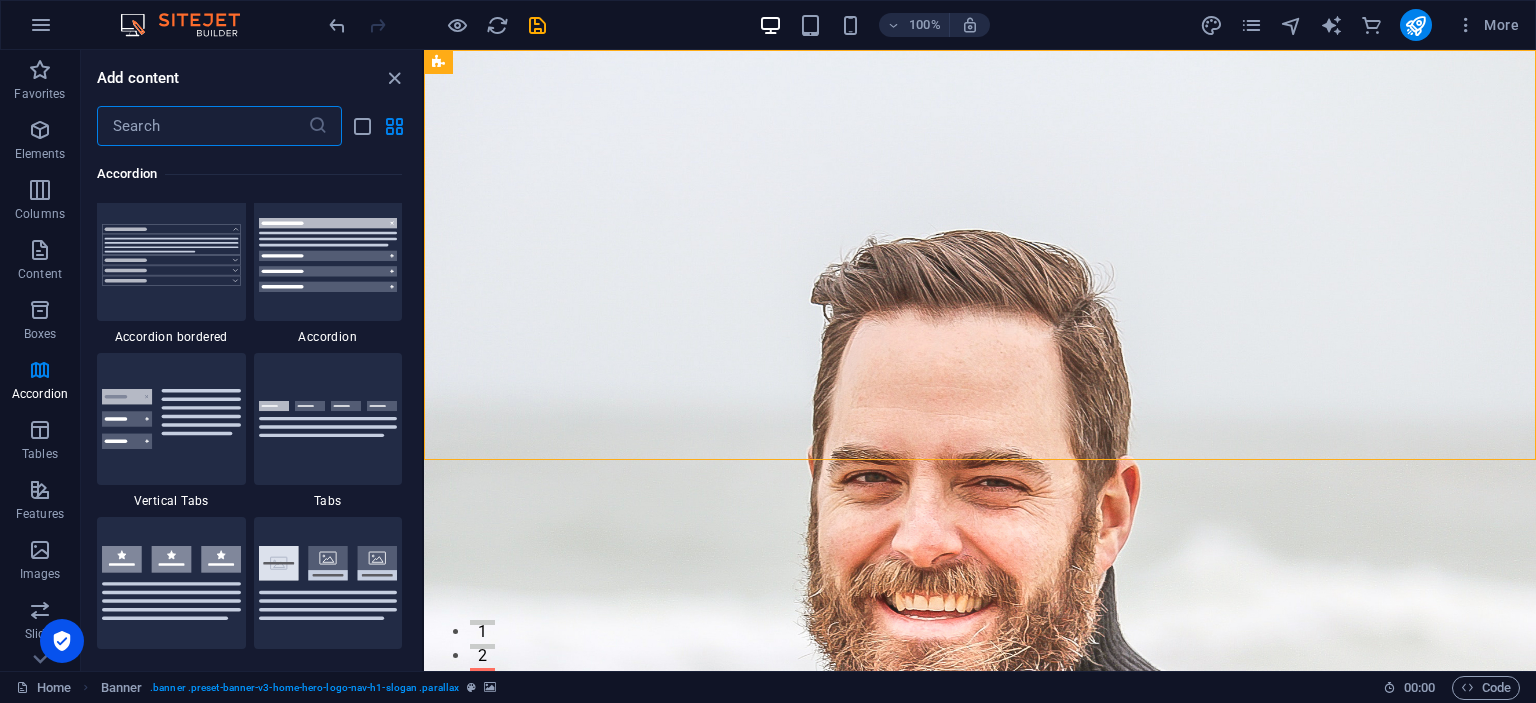 scroll, scrollTop: 6326, scrollLeft: 0, axis: vertical 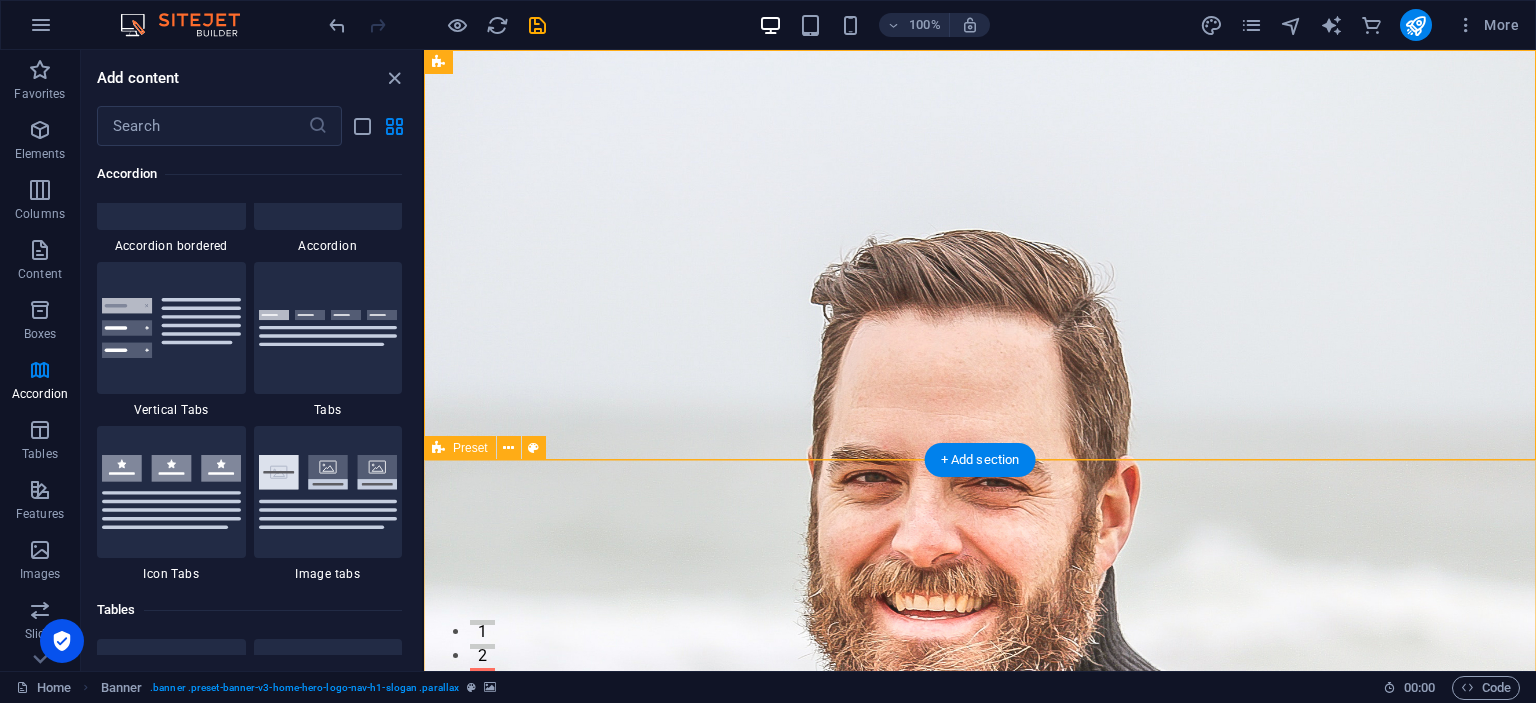 click on "Drop content here or  Add elements  Paste clipboard About SP Transport At SP Transport, we pride ourselves on offering a range of transportation services tailored to meet your needs. From hotel transfers to airport shuttles and minibus rentals, our team is dedicated to ensuring that your travel experience is seamless and enjoyable. With a fleet of modern and comfortable vehicles, we guarantee prompt and reliable service. Let us take care of your transportation while you focus on your journey. Learn More" at bounding box center (980, 1551) 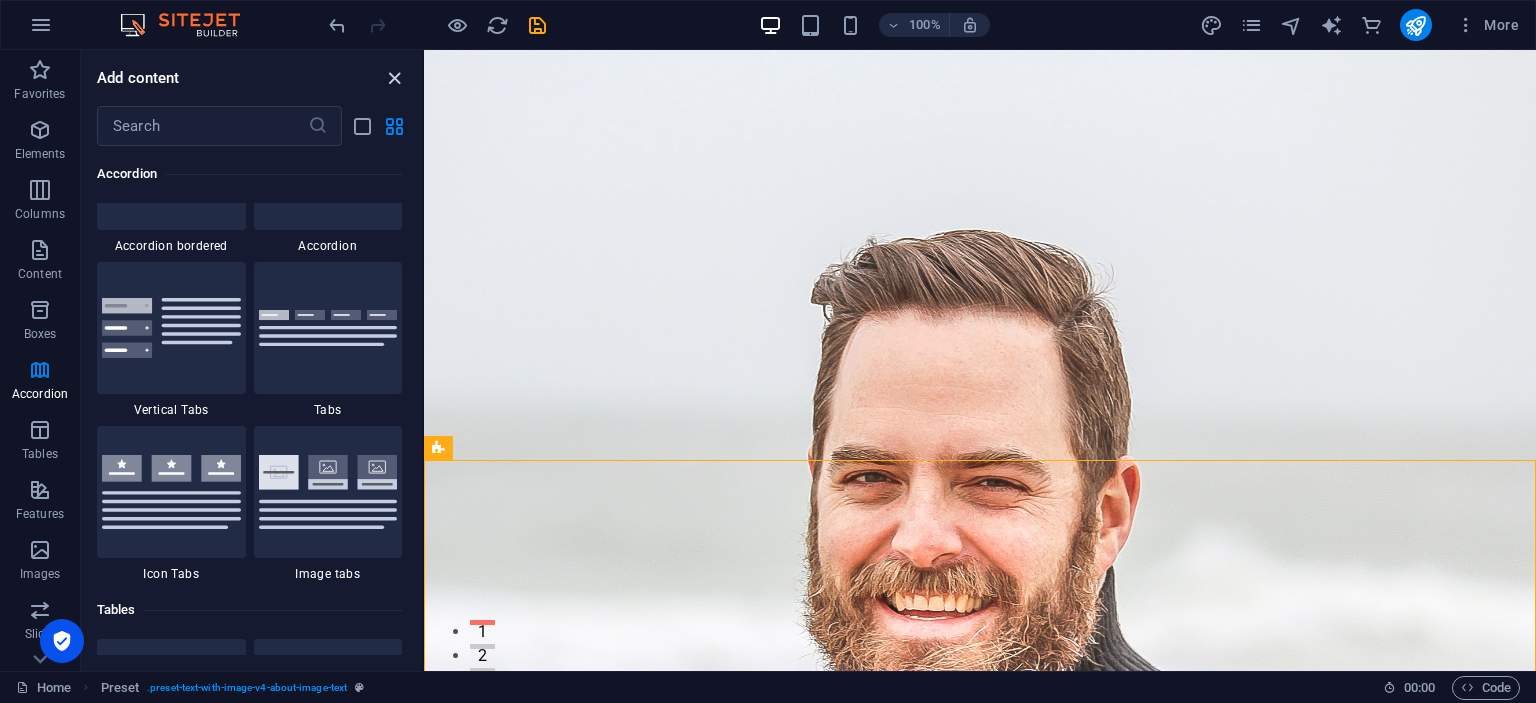 click at bounding box center [394, 78] 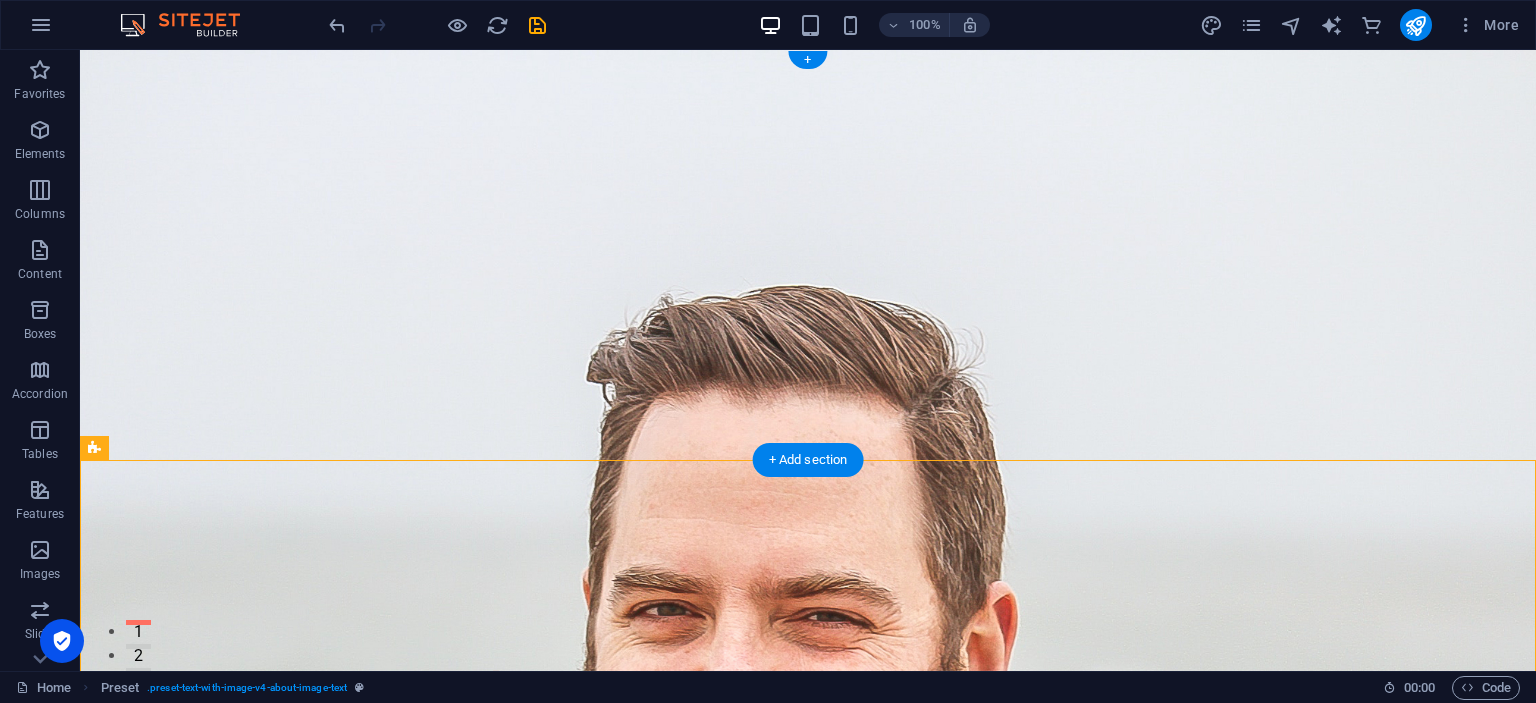 click at bounding box center [808, 360] 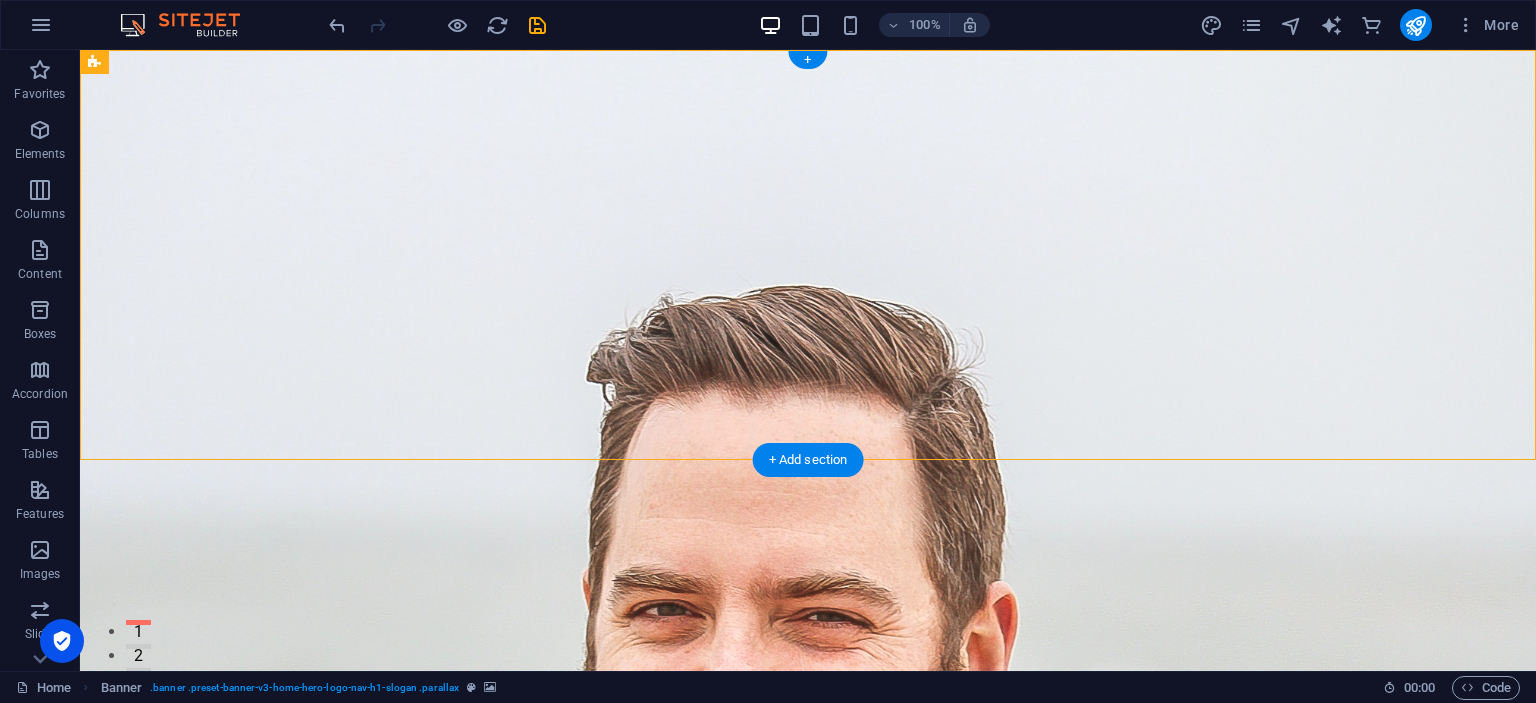 click at bounding box center [808, 360] 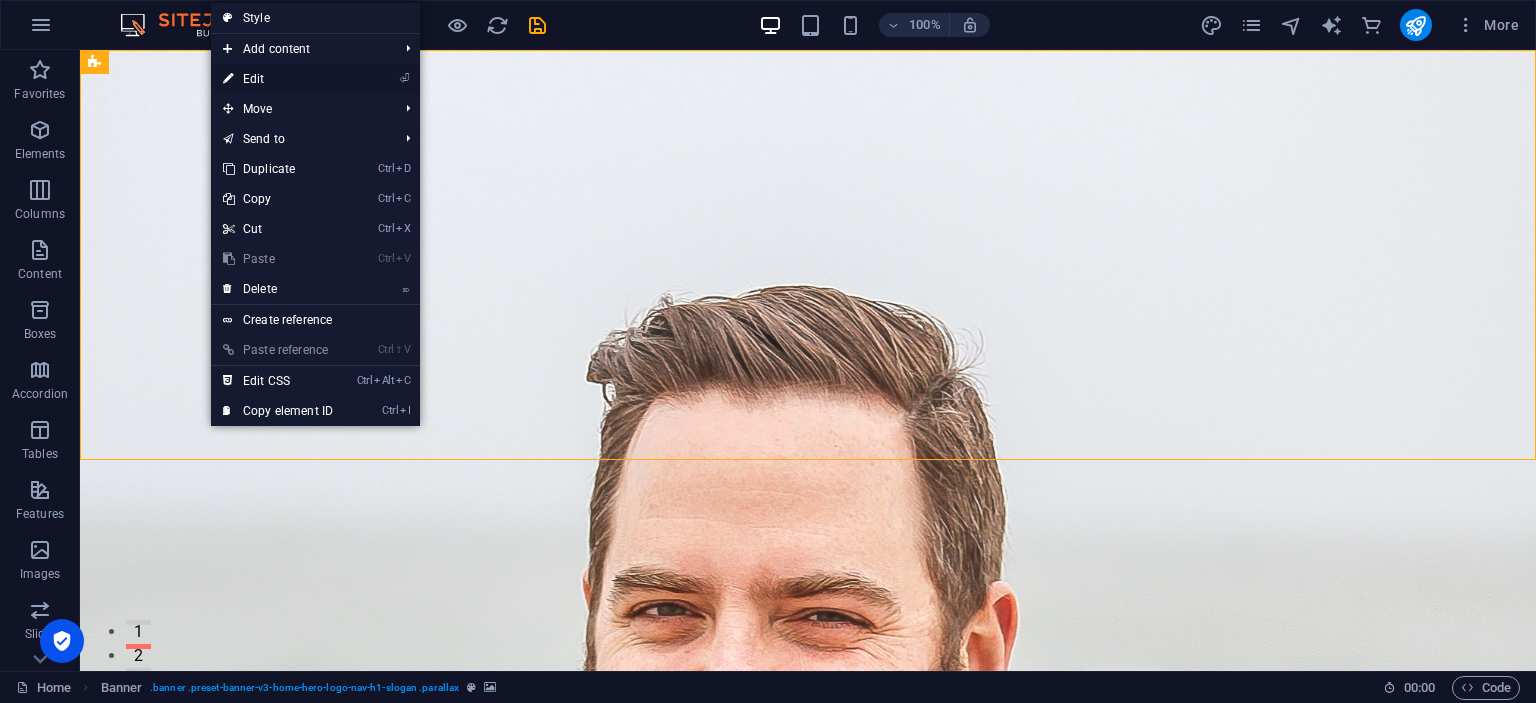 click on "⏎  Edit" at bounding box center [278, 79] 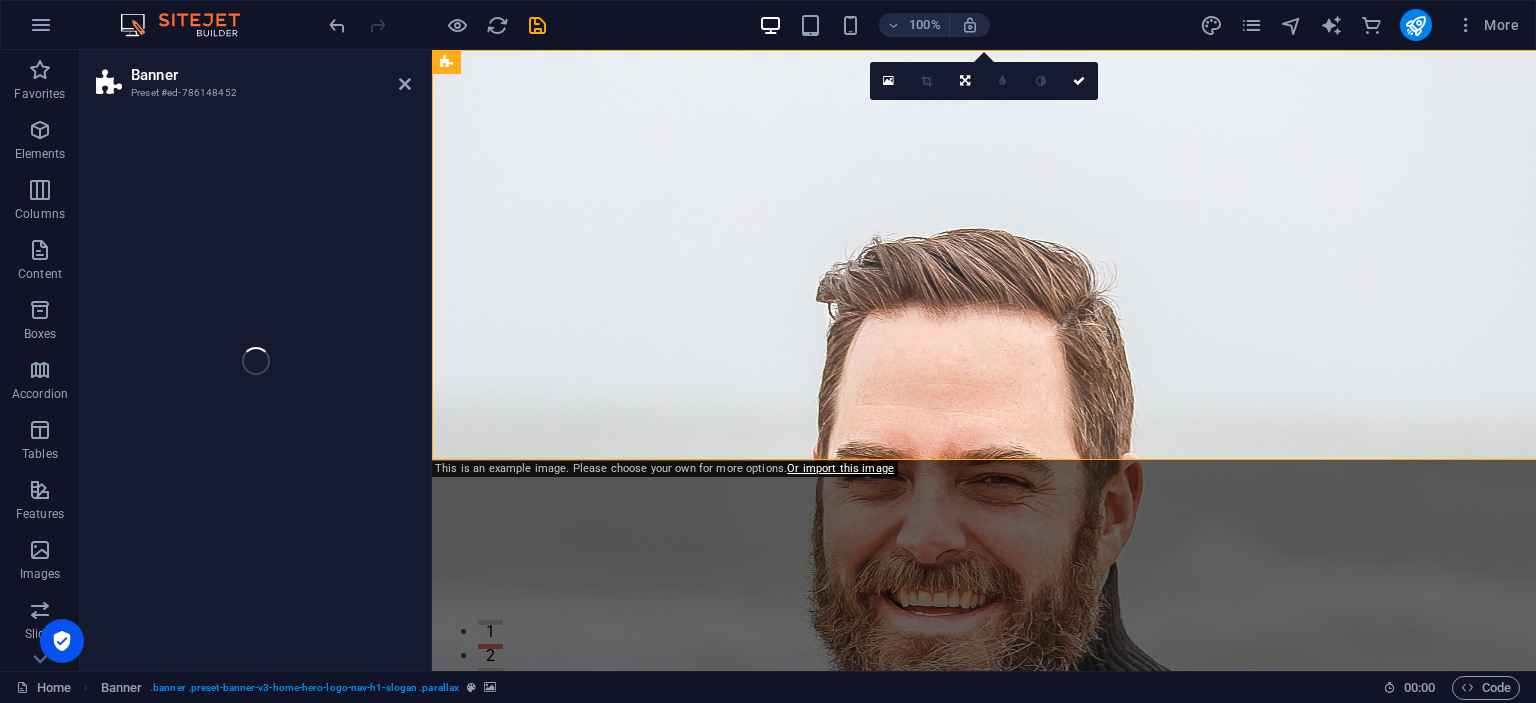 select on "vh" 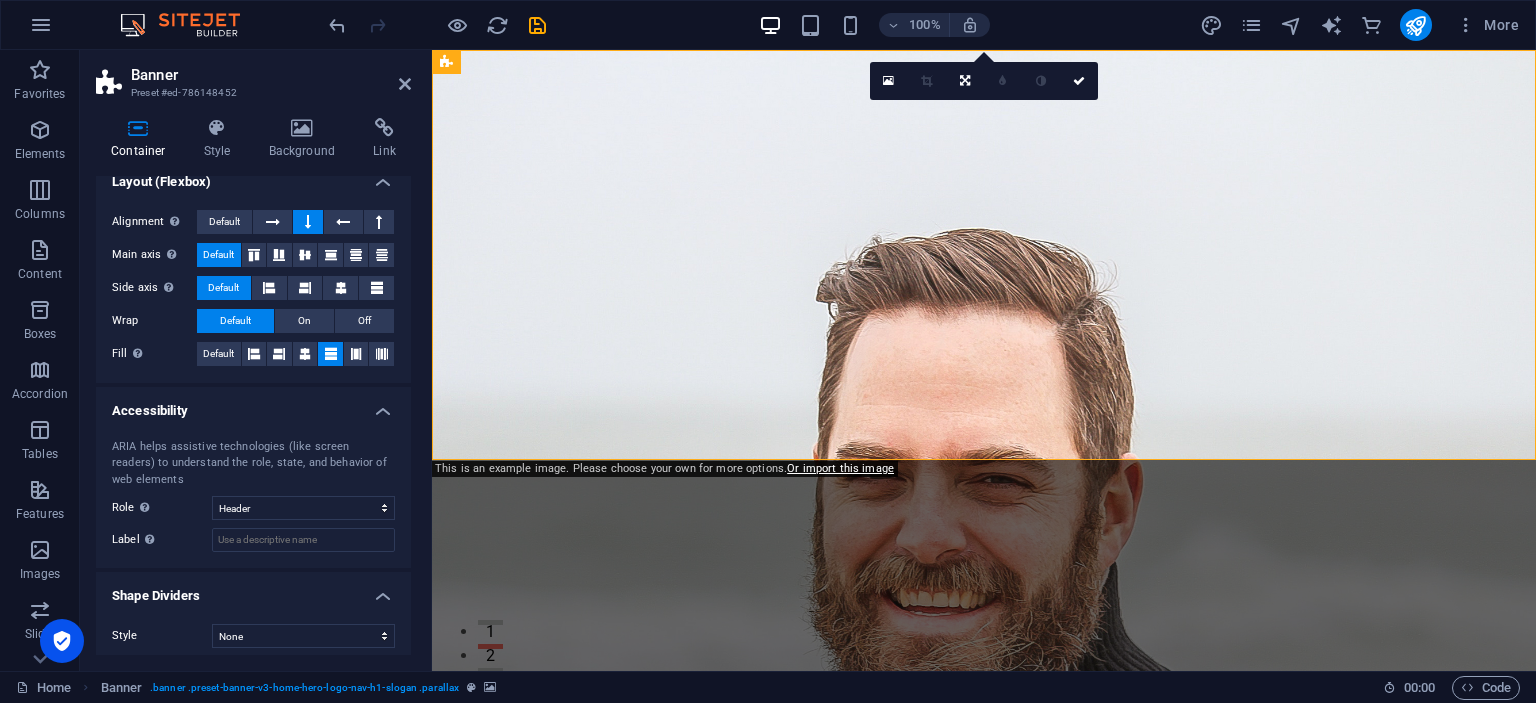 scroll, scrollTop: 329, scrollLeft: 0, axis: vertical 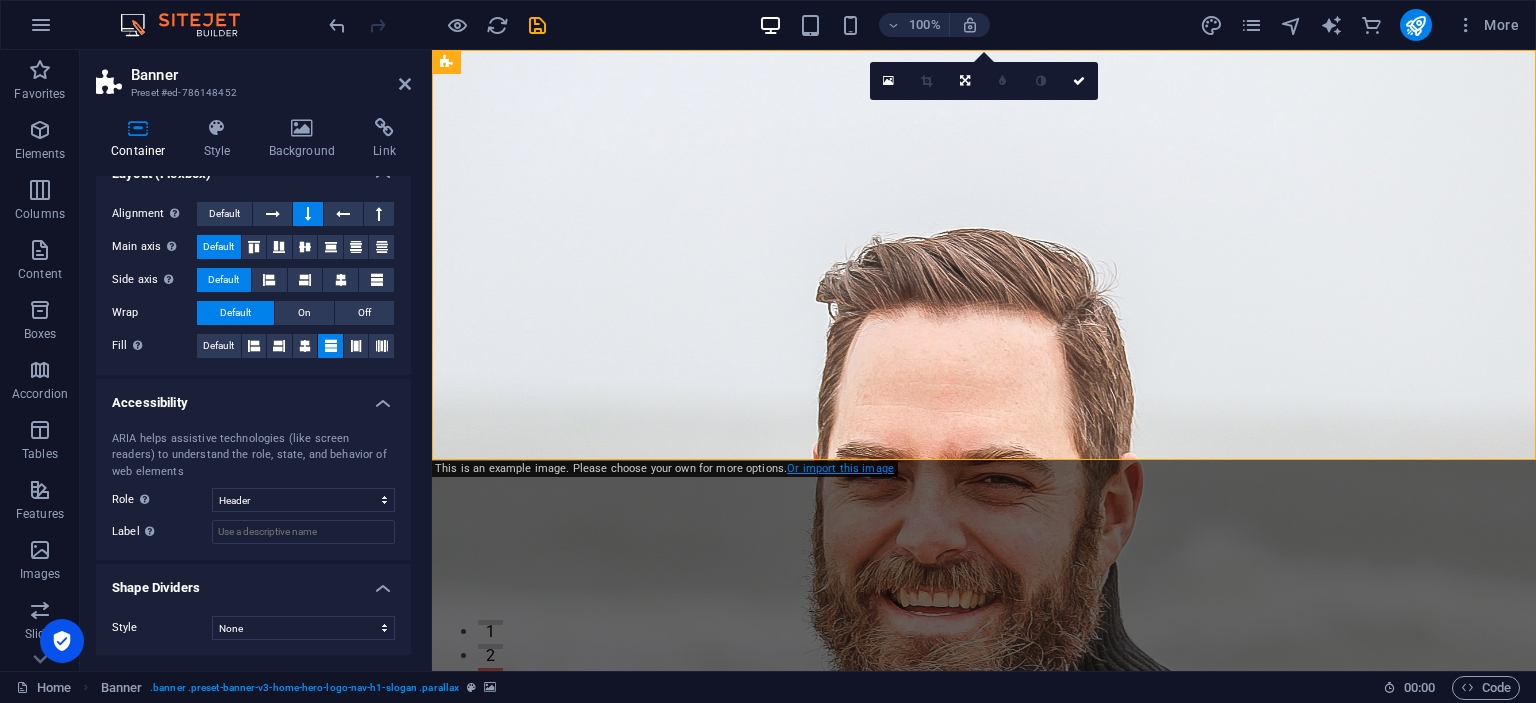 click on "Or import this image" at bounding box center (840, 468) 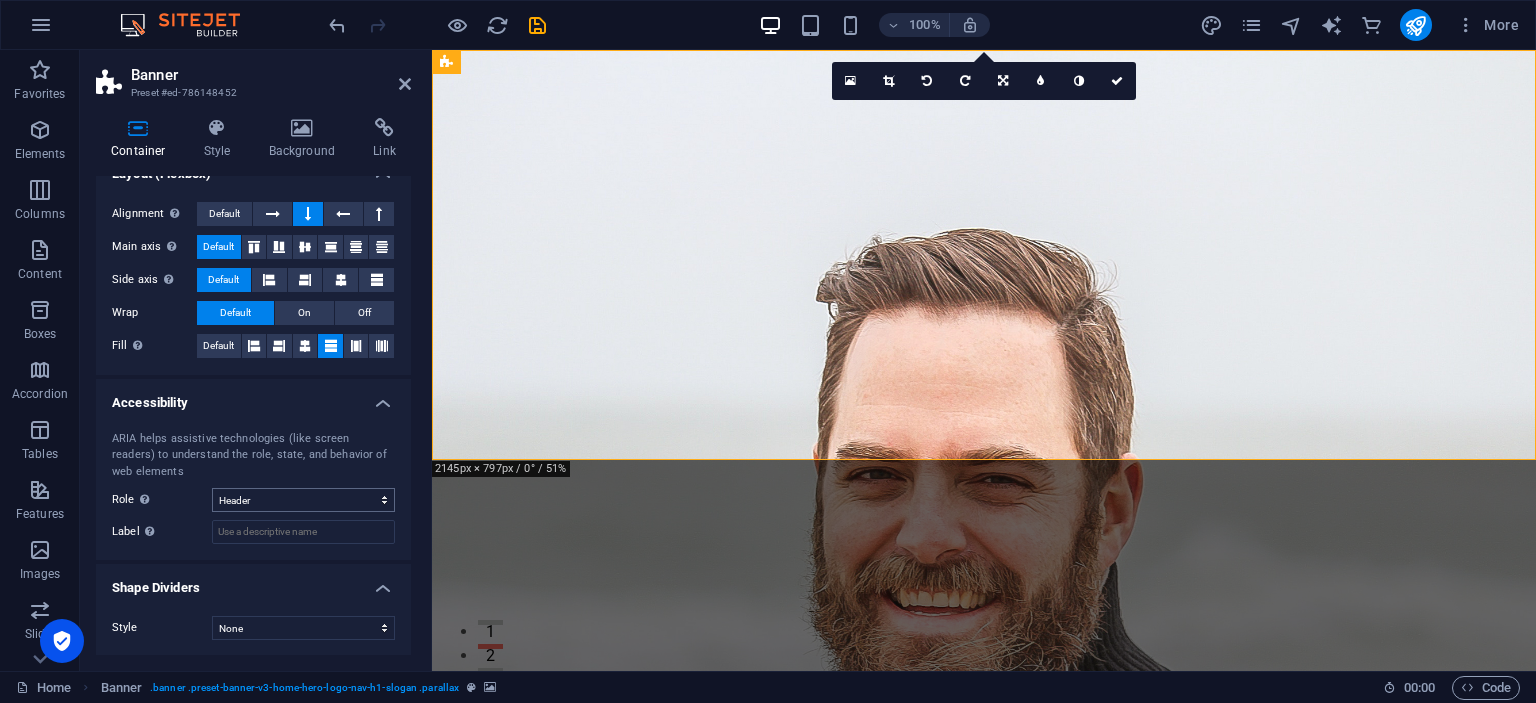 scroll, scrollTop: 0, scrollLeft: 0, axis: both 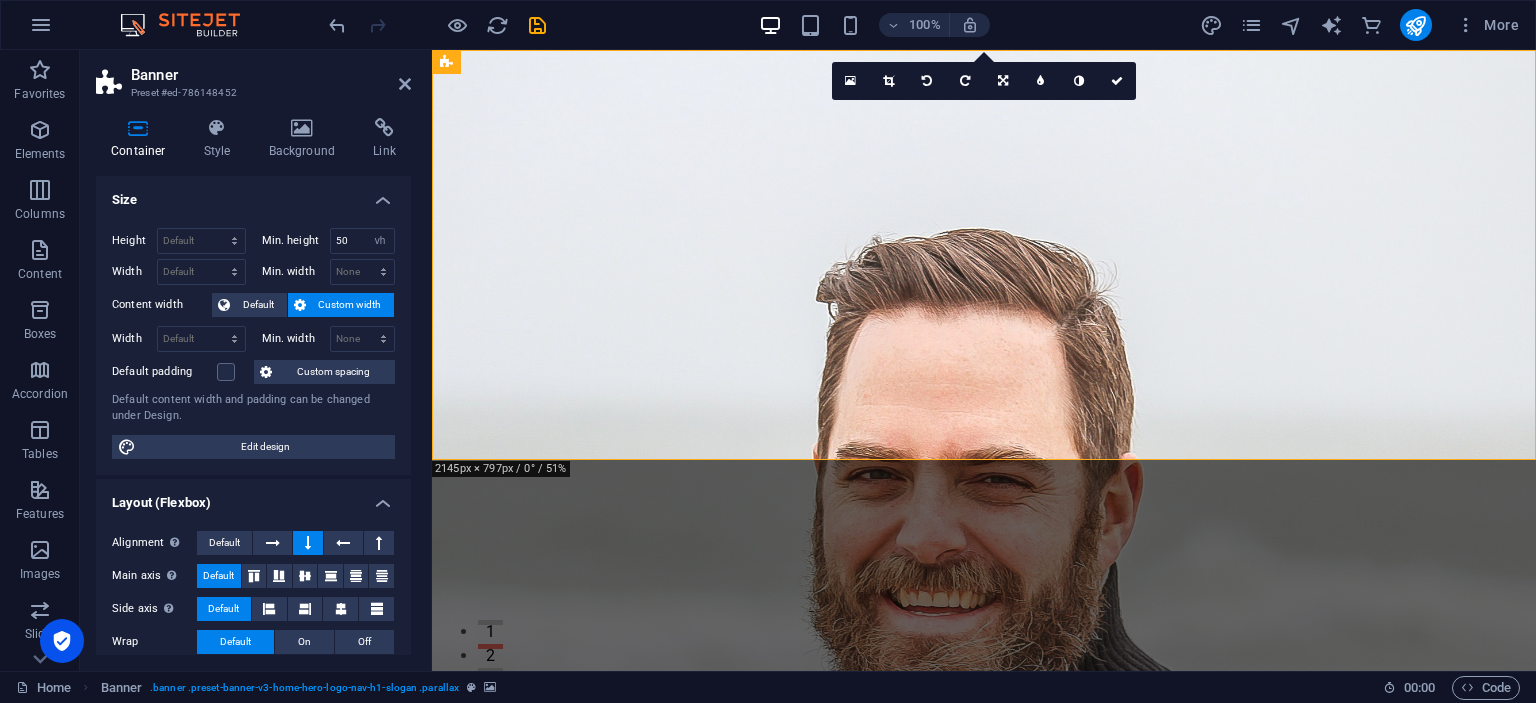 click on "Container Style Background Link Size Height Default px rem % vh vw Min. height 50 None px rem % vh vw Width Default px rem % em vh vw Min. width None px rem % vh vw Content width Default Custom width Width Default px rem % em vh vw Min. width None px rem % vh vw Default padding Custom spacing Default content width and padding can be changed under Design. Edit design Layout (Flexbox) Alignment Determines the flex direction. Default Main axis Determine how elements should behave along the main axis inside this container (justify content). Default Side axis Control the vertical direction of the element inside of the container (align items). Default Wrap Default On Off Fill Controls the distances and direction of elements on the y-axis across several lines (align content). Default Accessibility ARIA helps assistive technologies (like screen readers) to understand the role, state, and behavior of web elements Role The ARIA role defines the purpose of an element.  None Alert Article Banner Comment" at bounding box center [253, 386] 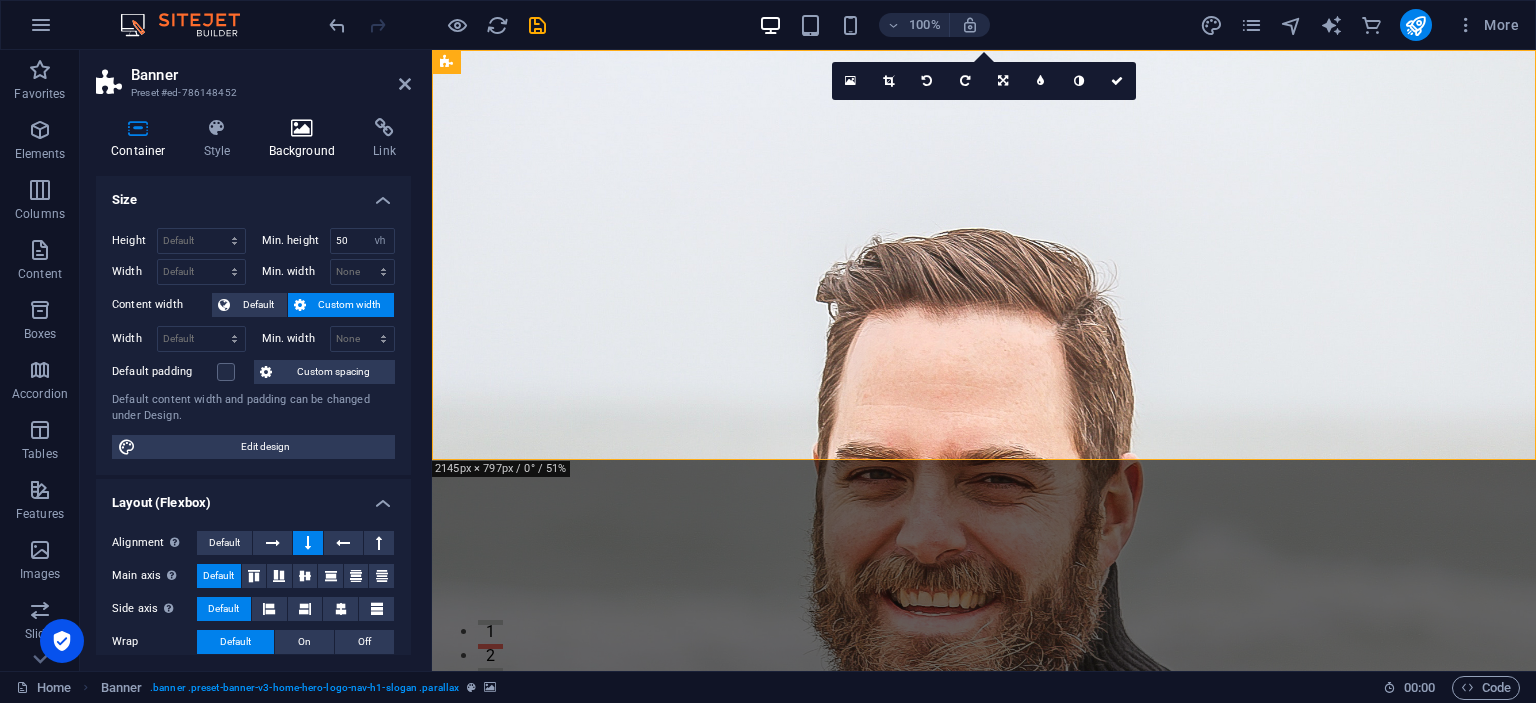 click at bounding box center (302, 128) 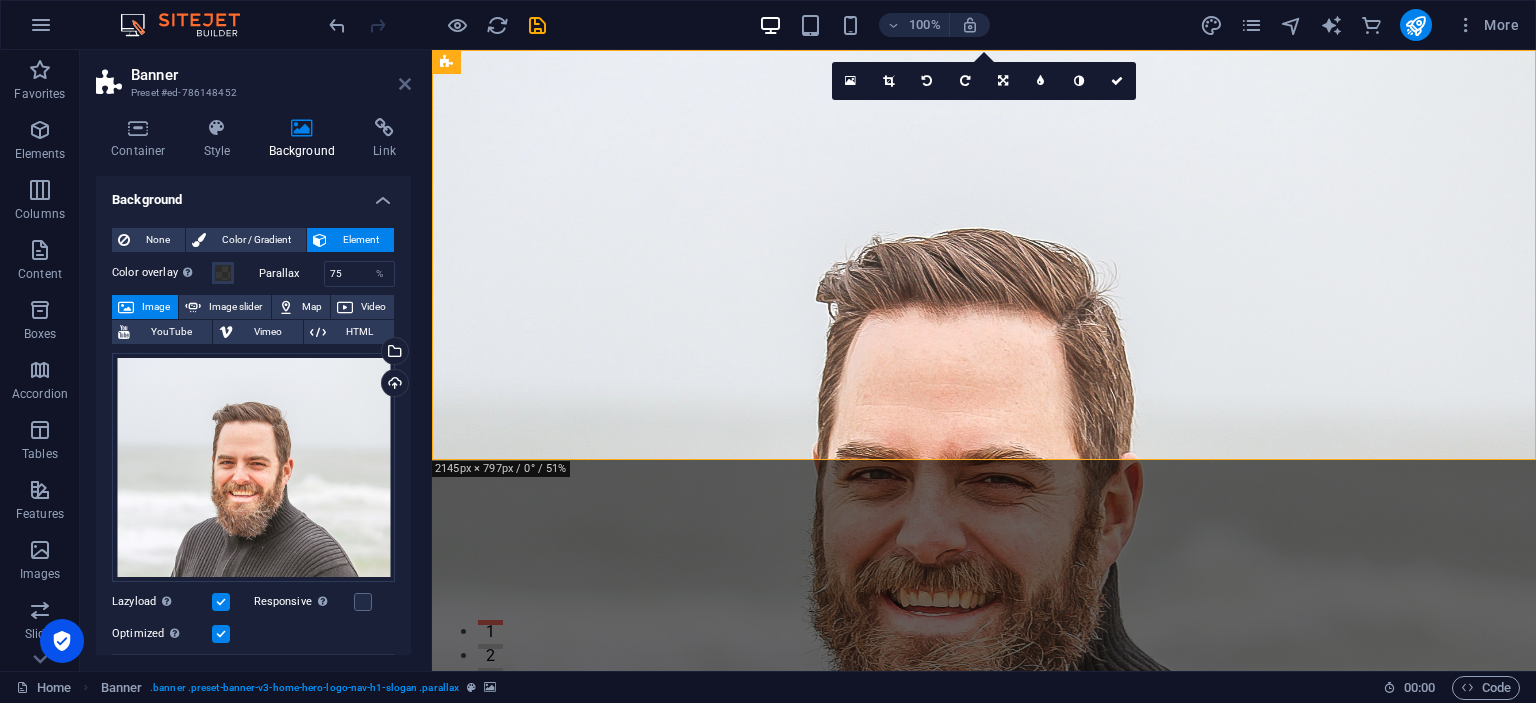 click at bounding box center (405, 84) 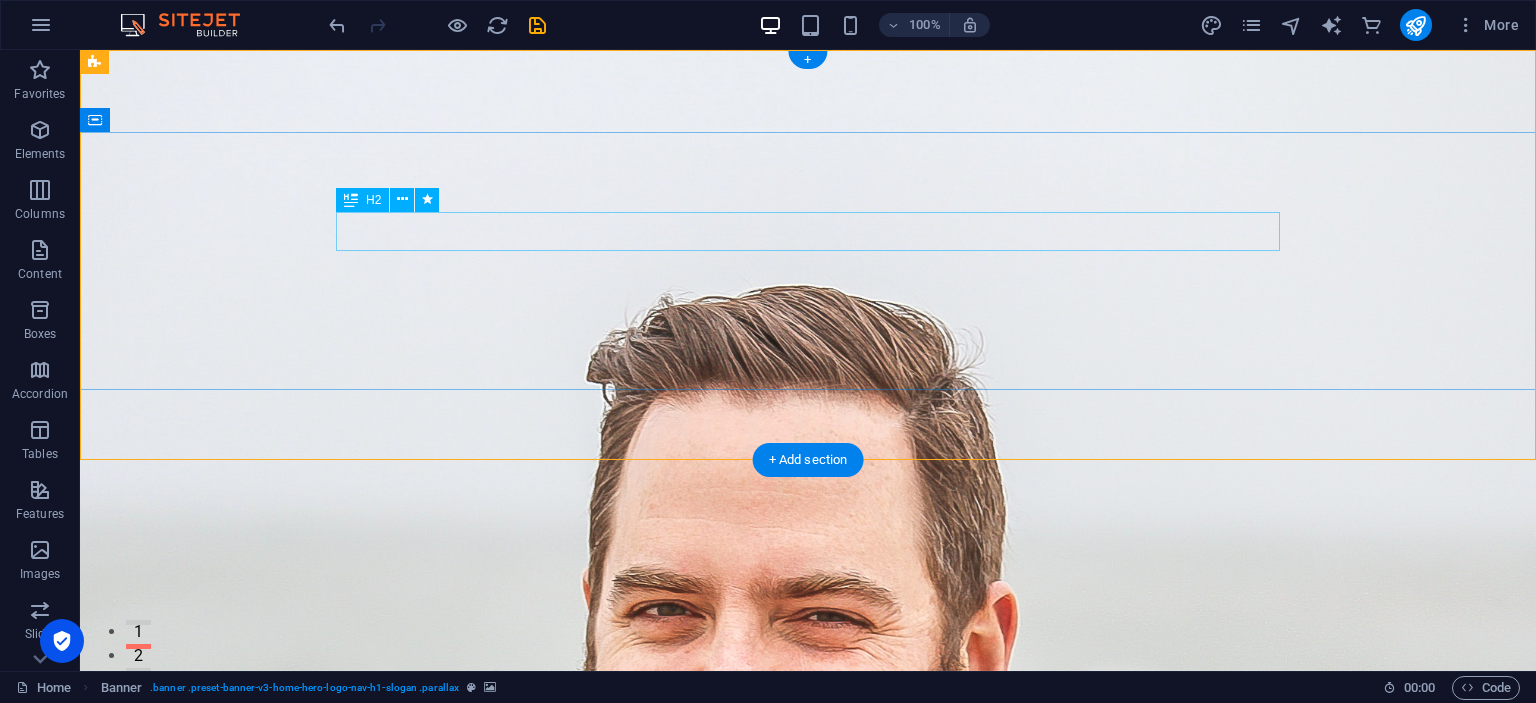 click on "Welcome to SP Transport!" at bounding box center [808, 842] 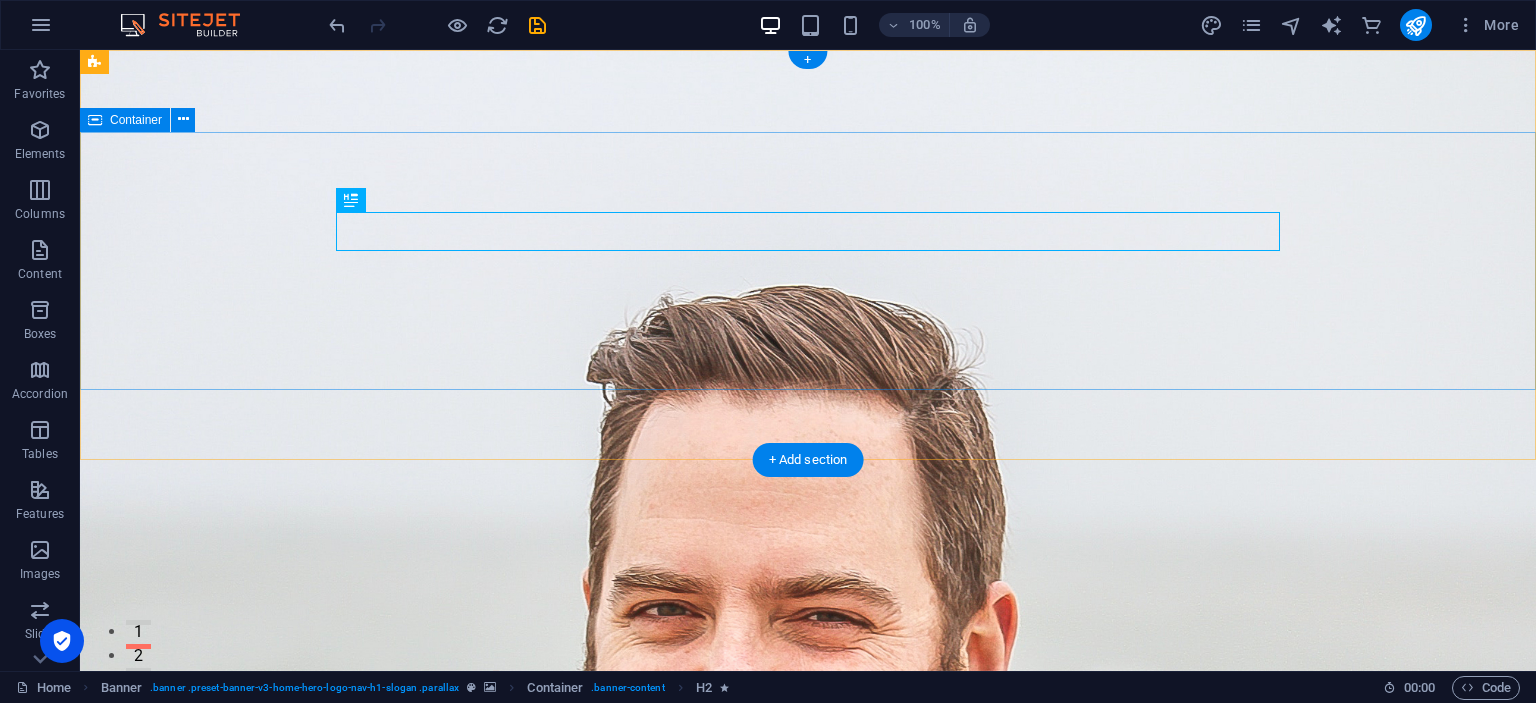 click on "Welcome to SP Transport! Your Journey Begins Here, With Us!" at bounding box center [808, 872] 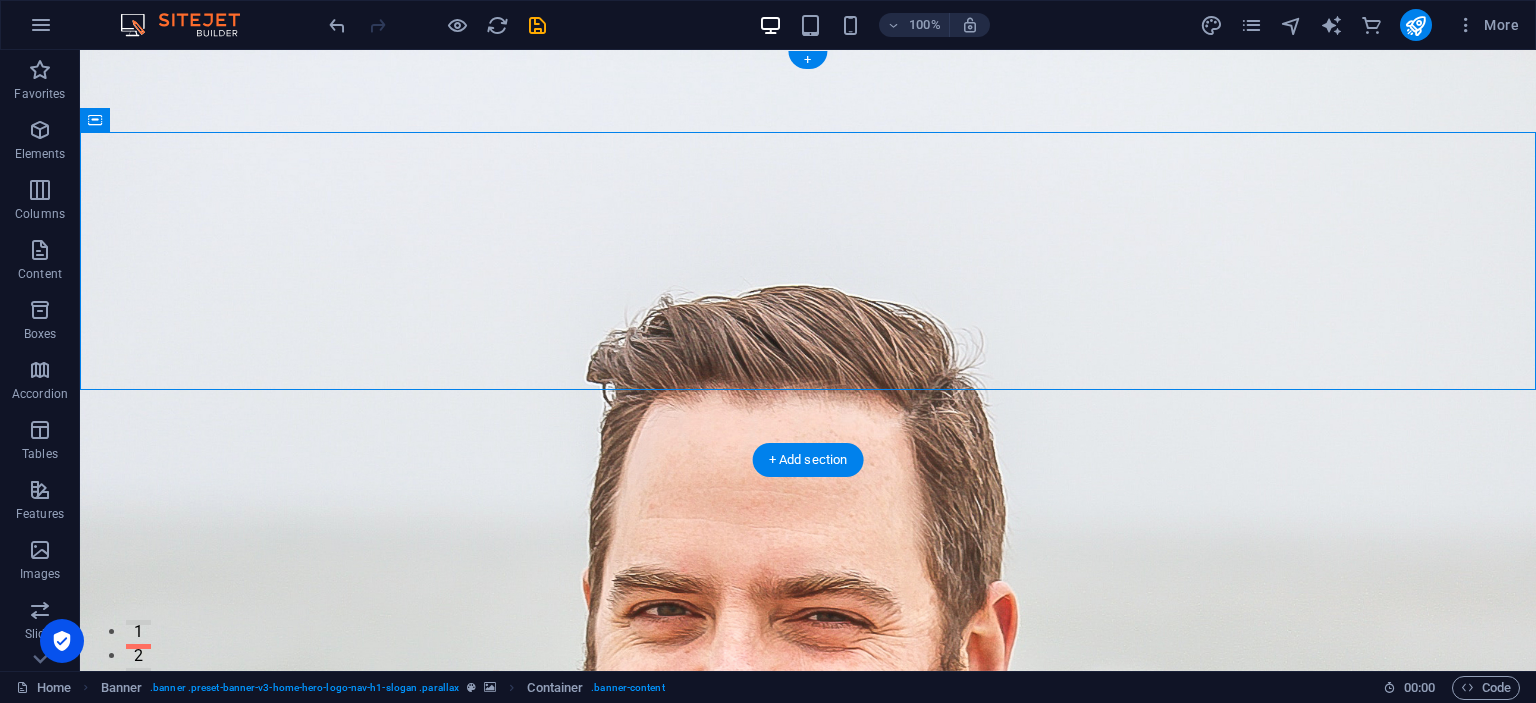 click at bounding box center (808, 360) 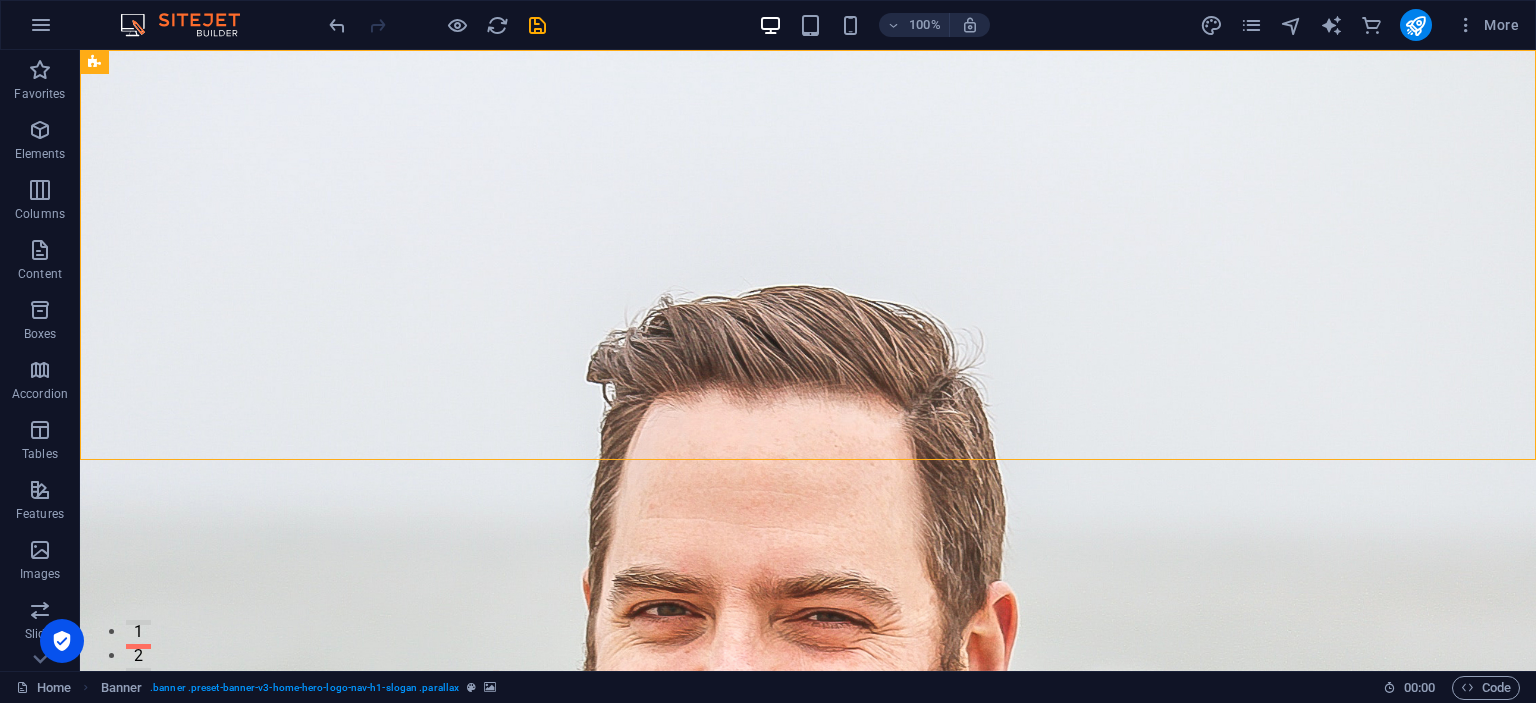 click at bounding box center (62, 641) 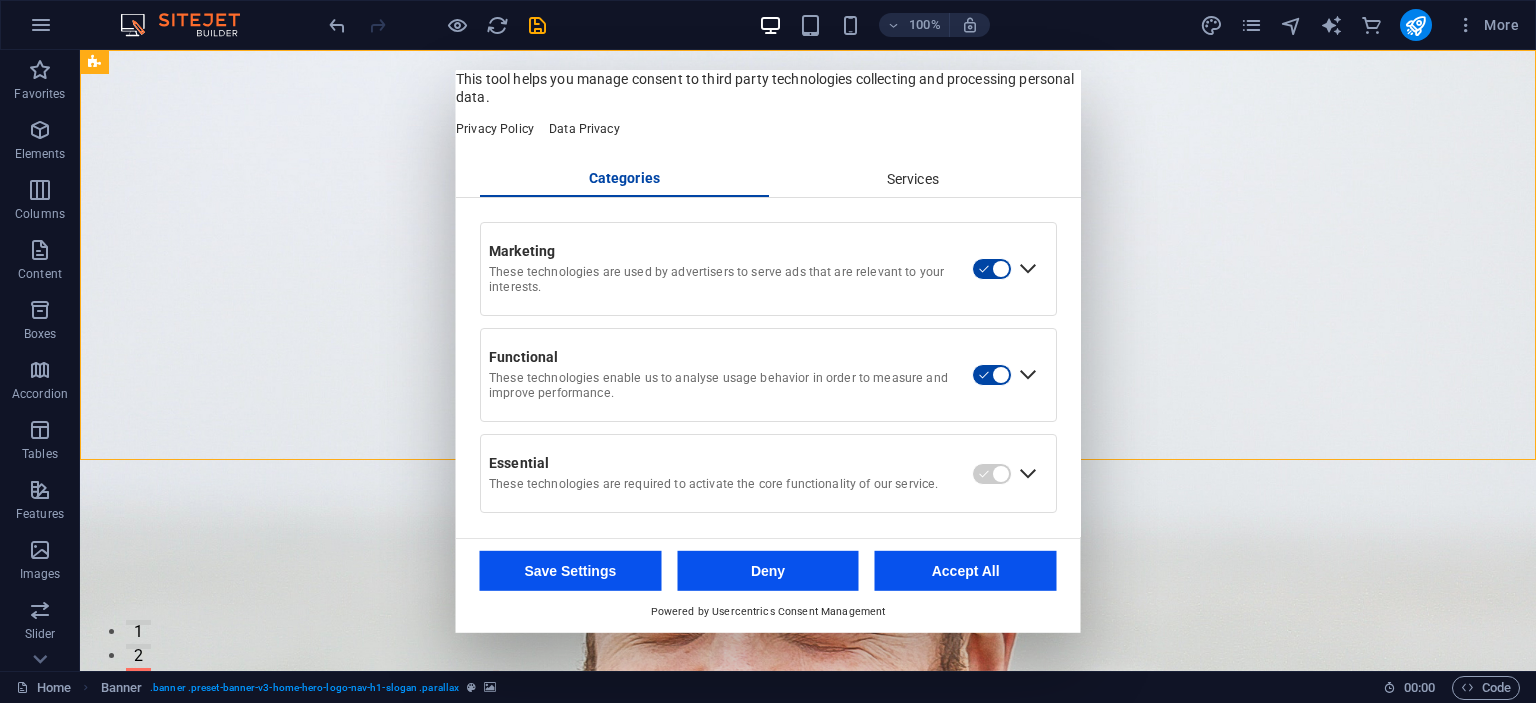 scroll, scrollTop: 54, scrollLeft: 0, axis: vertical 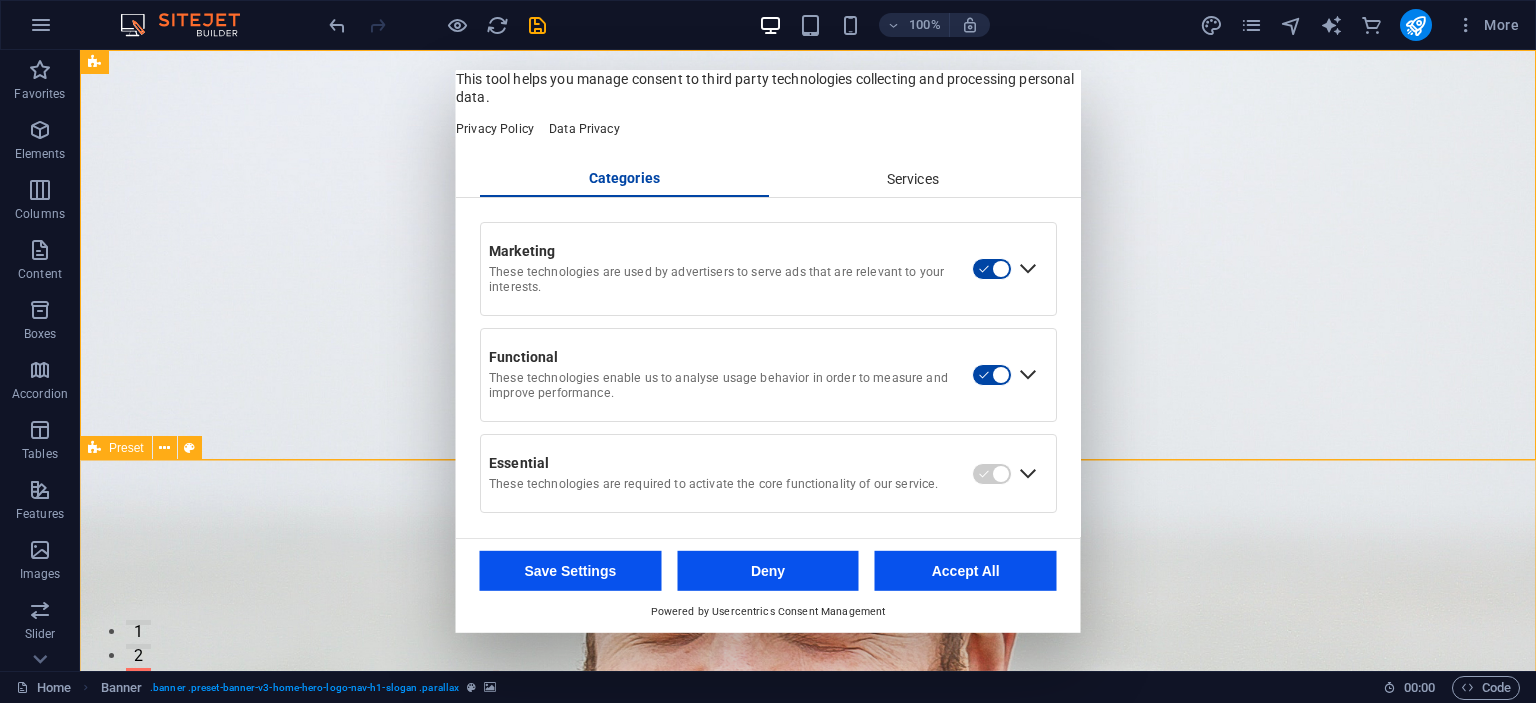click on "Drop content here or  Add elements  Paste clipboard About SP Transport At SP Transport, we pride ourselves on offering a range of transportation services tailored to meet your needs. From hotel transfers to airport shuttles and minibus rentals, our team is dedicated to ensuring that your travel experience is seamless and enjoyable. With a fleet of modern and comfortable vehicles, we guarantee prompt and reliable service. Let us take care of your transportation while you focus on your journey. Learn More" at bounding box center [808, 1551] 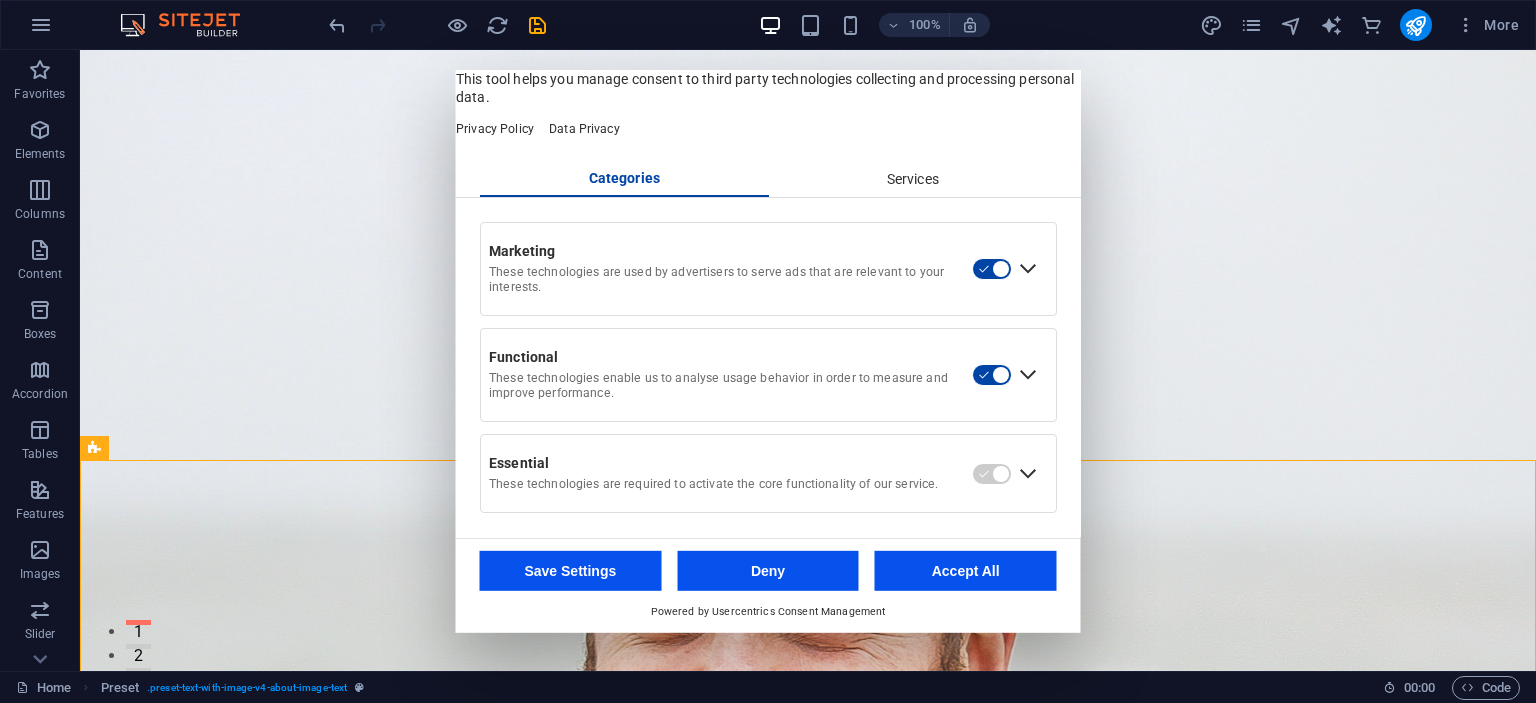 click on "Accept All" at bounding box center (966, 571) 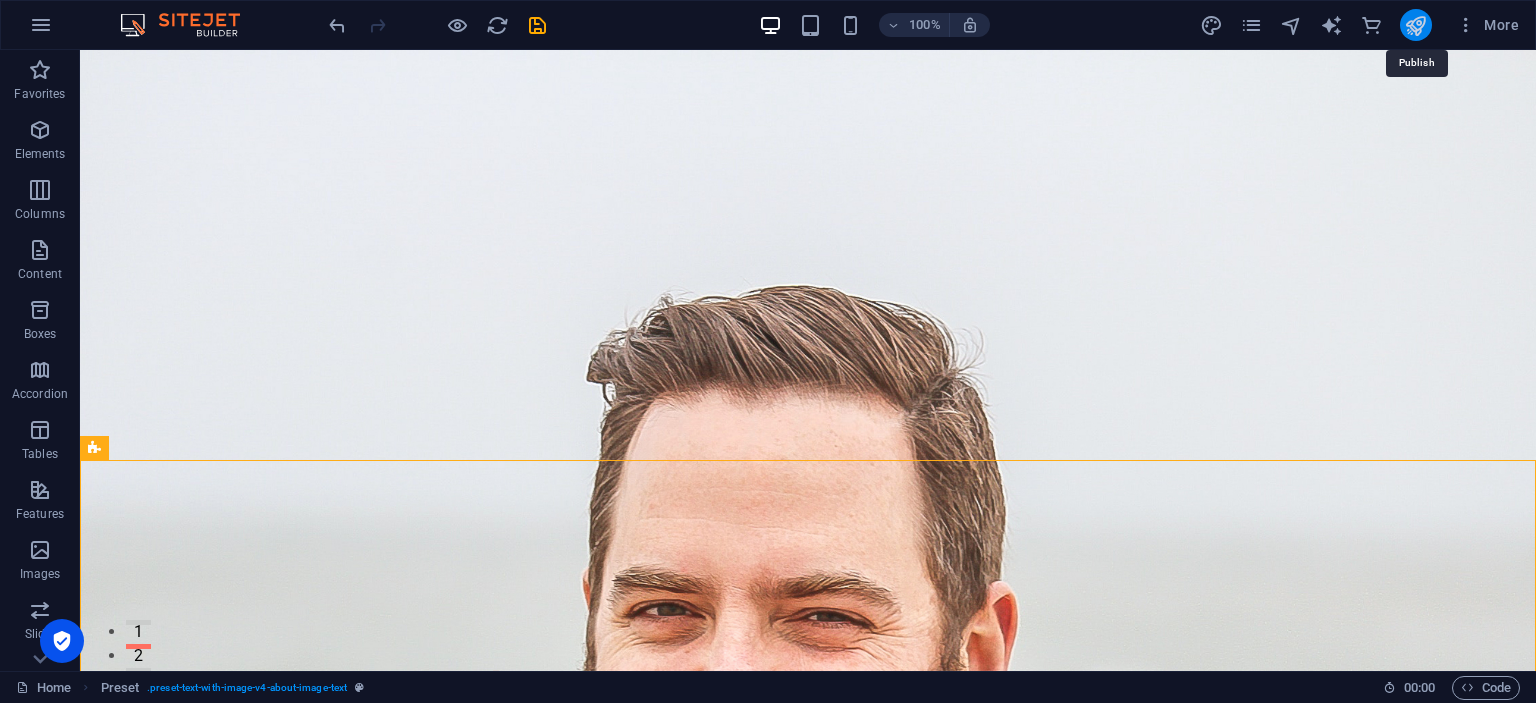 click at bounding box center (1415, 25) 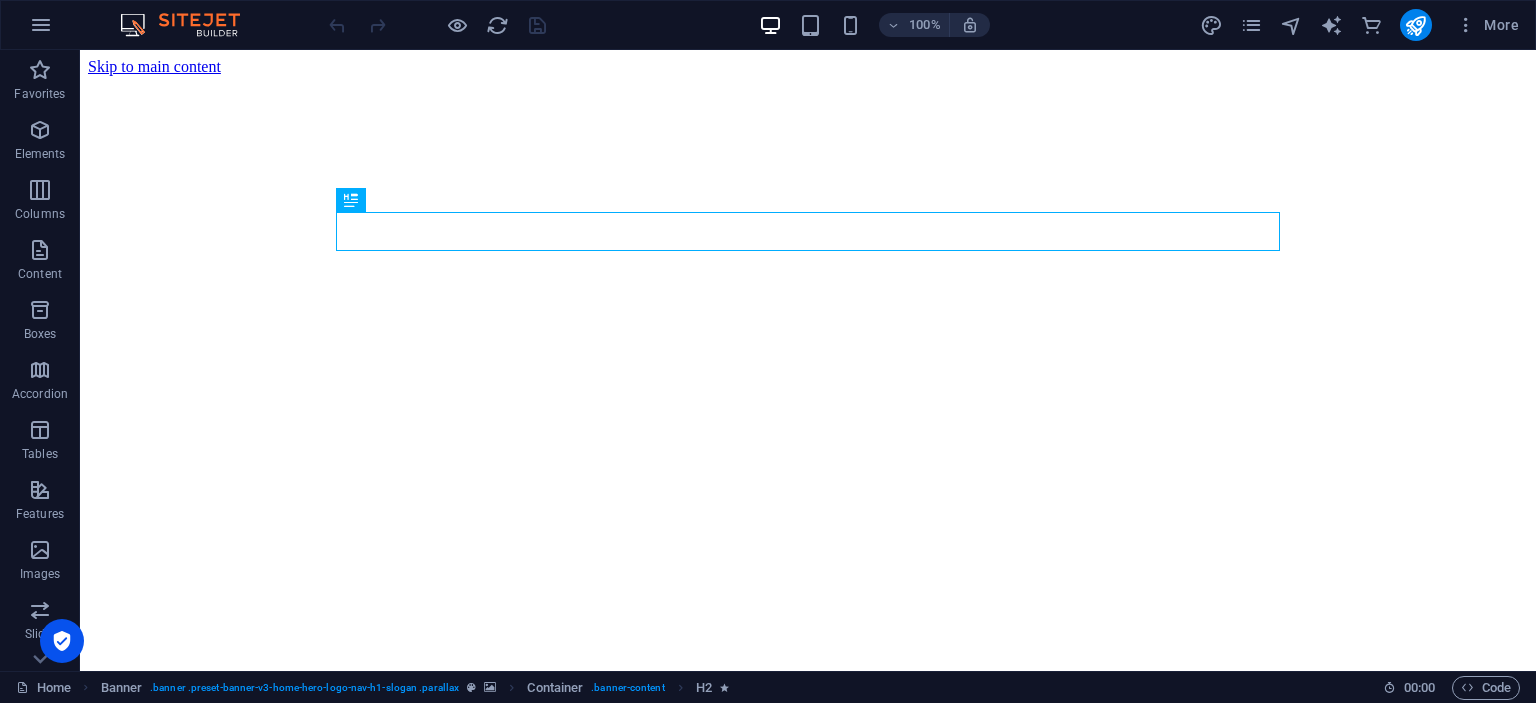 scroll, scrollTop: 0, scrollLeft: 0, axis: both 